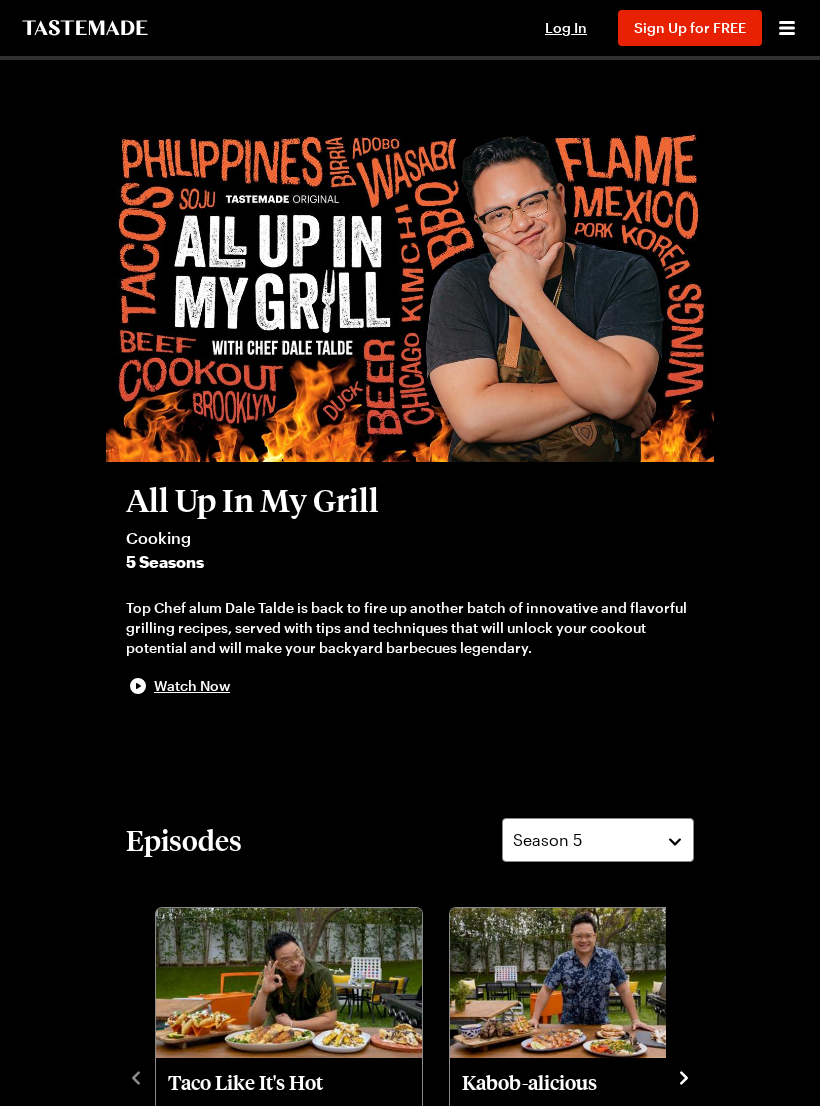 scroll, scrollTop: 0, scrollLeft: 0, axis: both 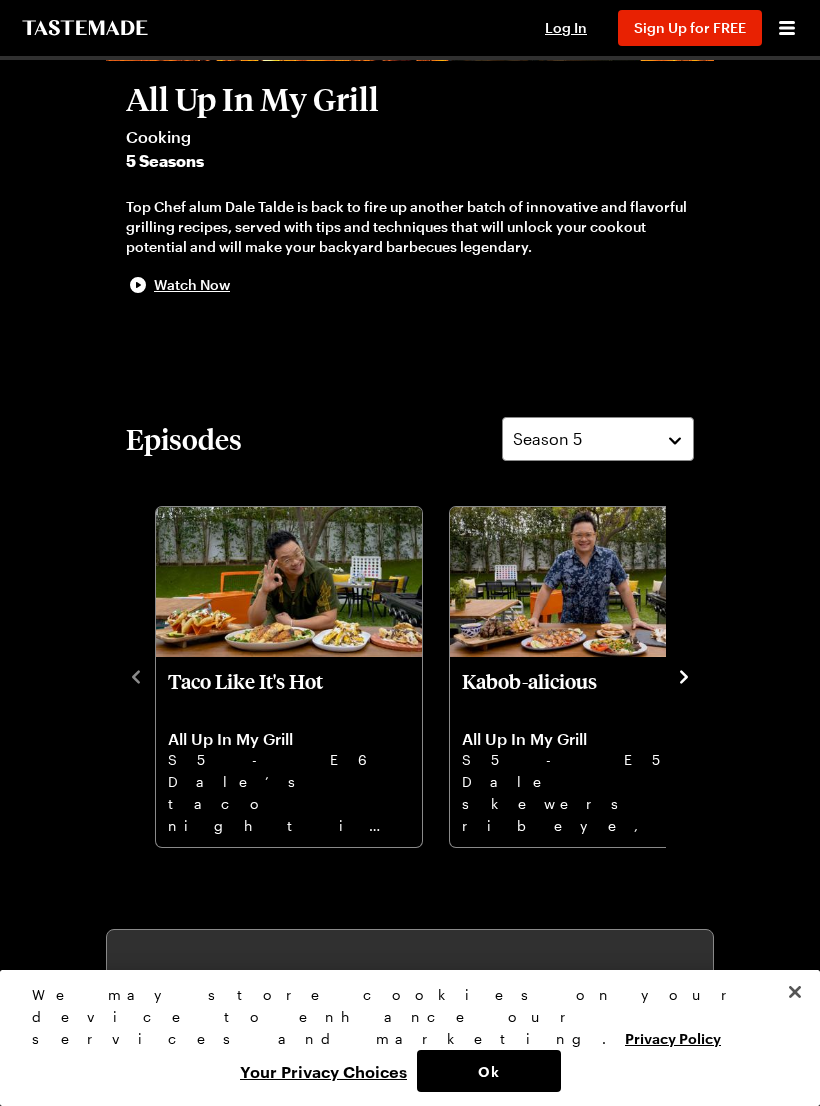 click 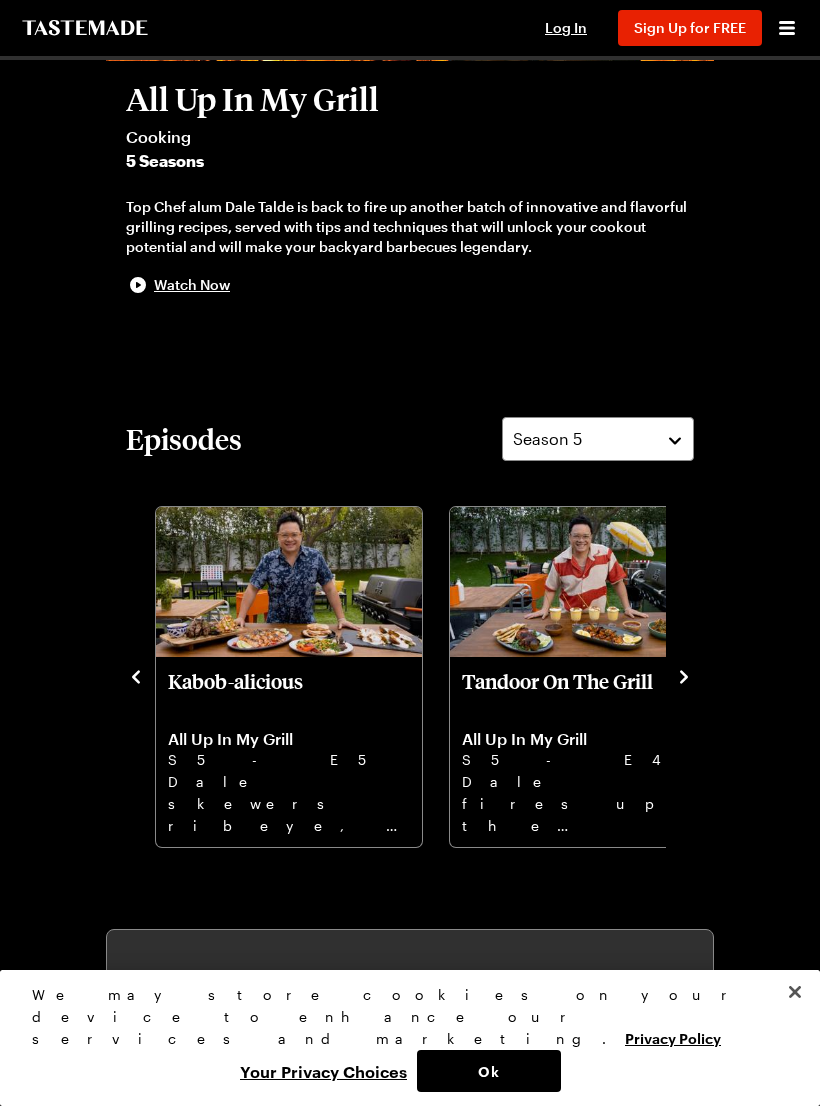 click on "Ok" at bounding box center (489, 1071) 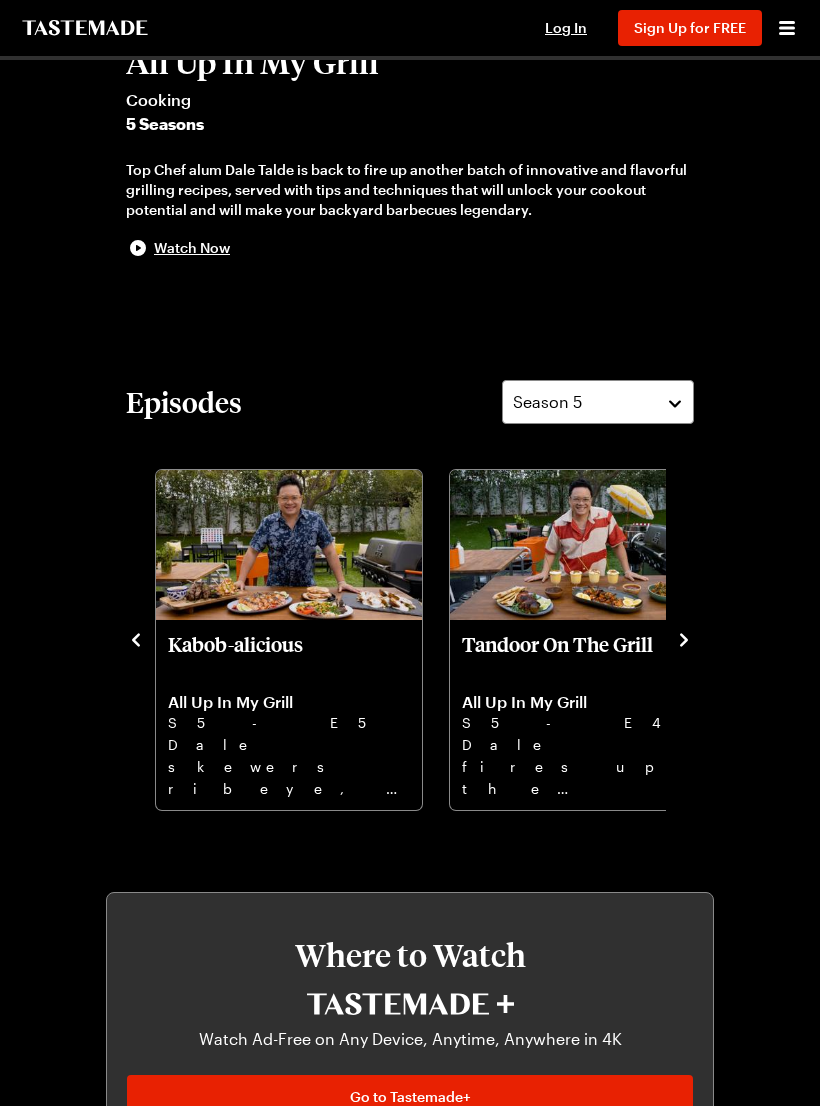scroll, scrollTop: 440, scrollLeft: 0, axis: vertical 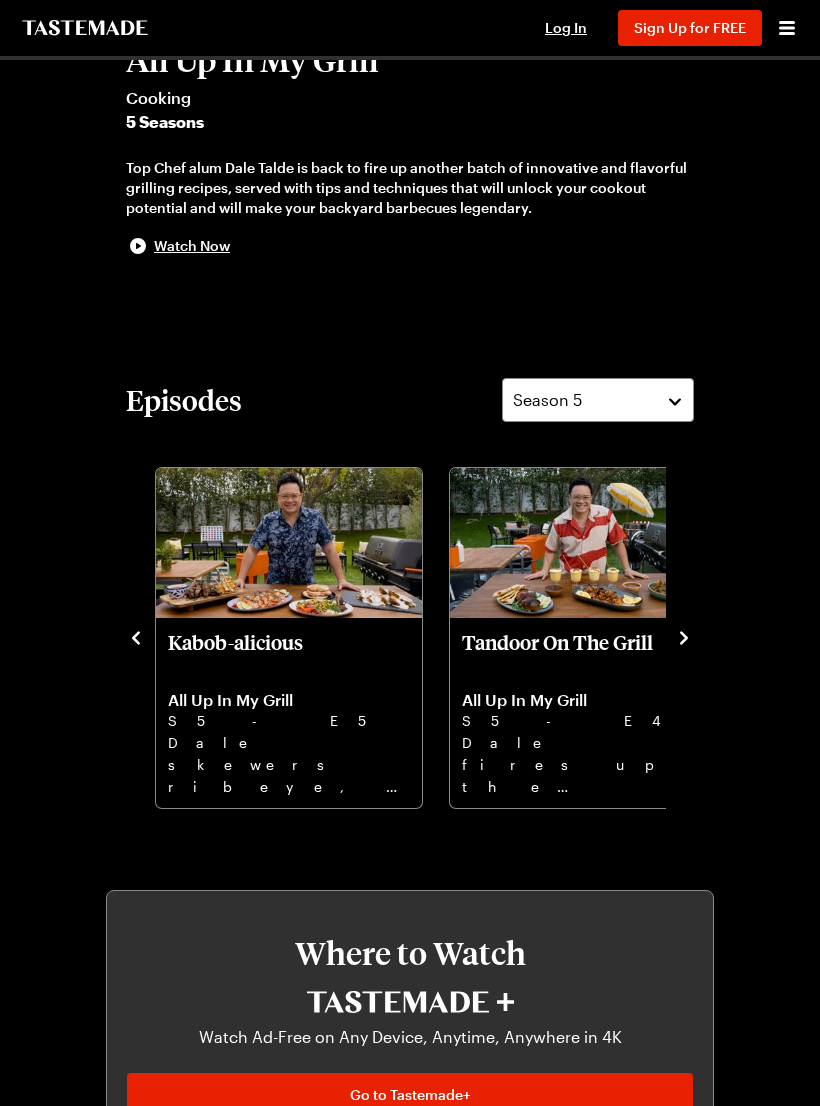 click at bounding box center [684, 636] 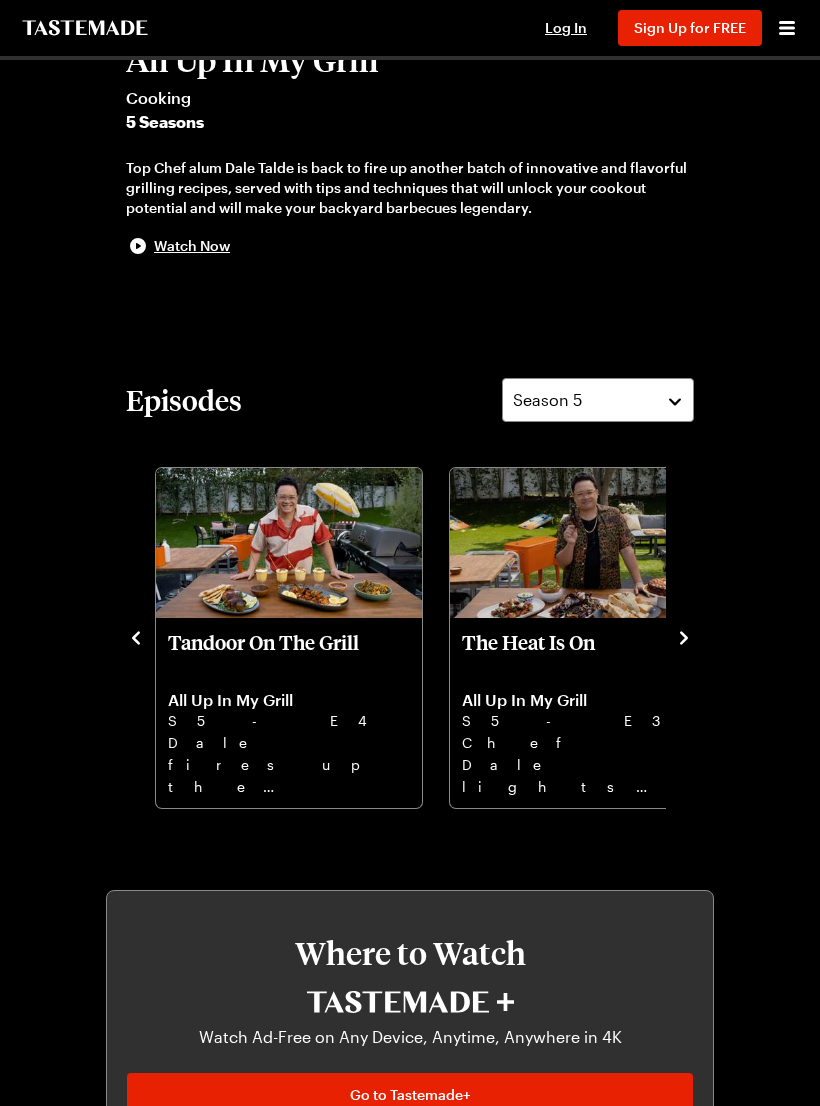 click 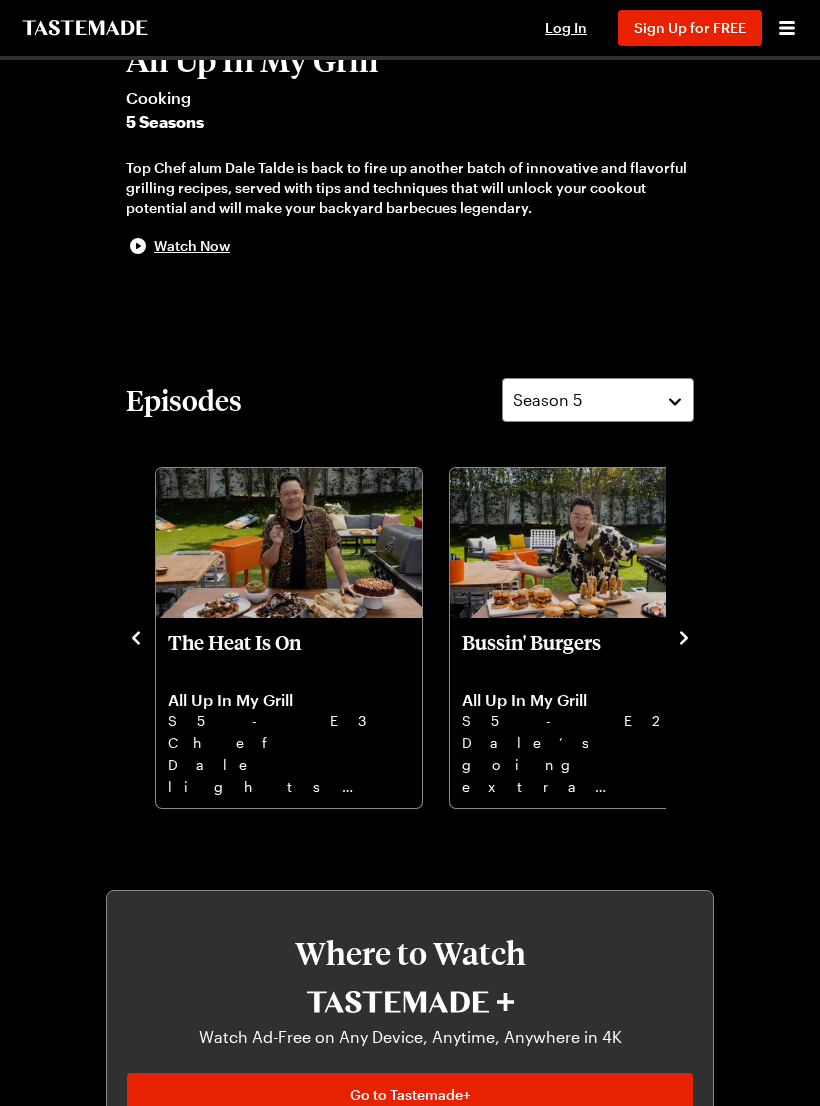 click 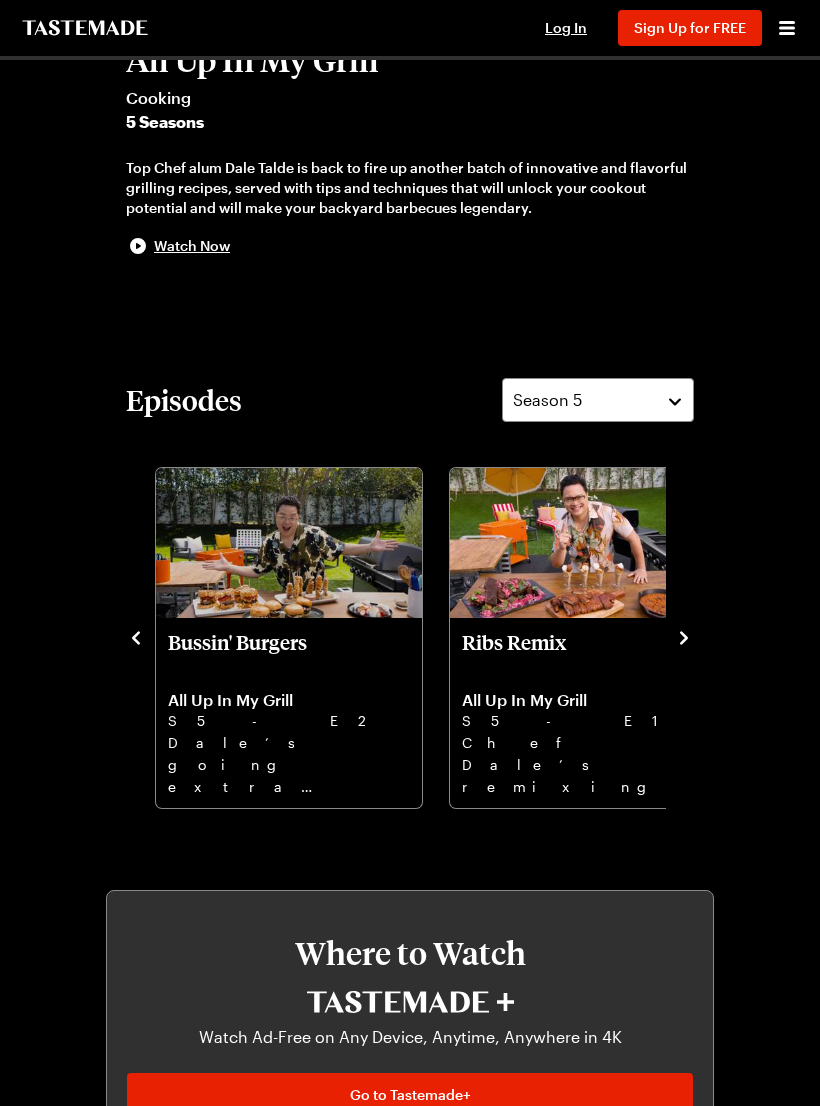 click on "Episodes Season 5 Taco Like It's Hot All Up In My Grill S5 - E6 Dale’s taco night is next-level: crispy corn ribs, grilled pepian chicken, sweet empanadas. Let's go! Kabob-alicious All Up In My Grill S5 - E5 Dale skewers ribeye, salmon, smoky eggplant dip, and grilled peaches. Food on sticks never tasted better! Tandoor On The Grill All Up In My Grill S5 - E4 Dale fires up the tandoor - juicy chicken, crispy cauliflower, silky mango lassi dessert. Tandoori magic! The Heat Is On All Up In My Grill S5 - E3 Chef Dale lights it up—fiery wings, chili steak, smoky toast, and spicy pineapple skillet cake. Bussin' Burgers All Up In My Grill S5 - E2 Dale’s going extra with mac & cheese burgers, truffle fries, and ice cream sandwiches. Ribs Remix All Up In My Grill S5 - E1 Chef Dale’s remixing ribs, Miami-style BBQ, spicy beans, and sweet key lime cones - time to feast!" at bounding box center [410, 594] 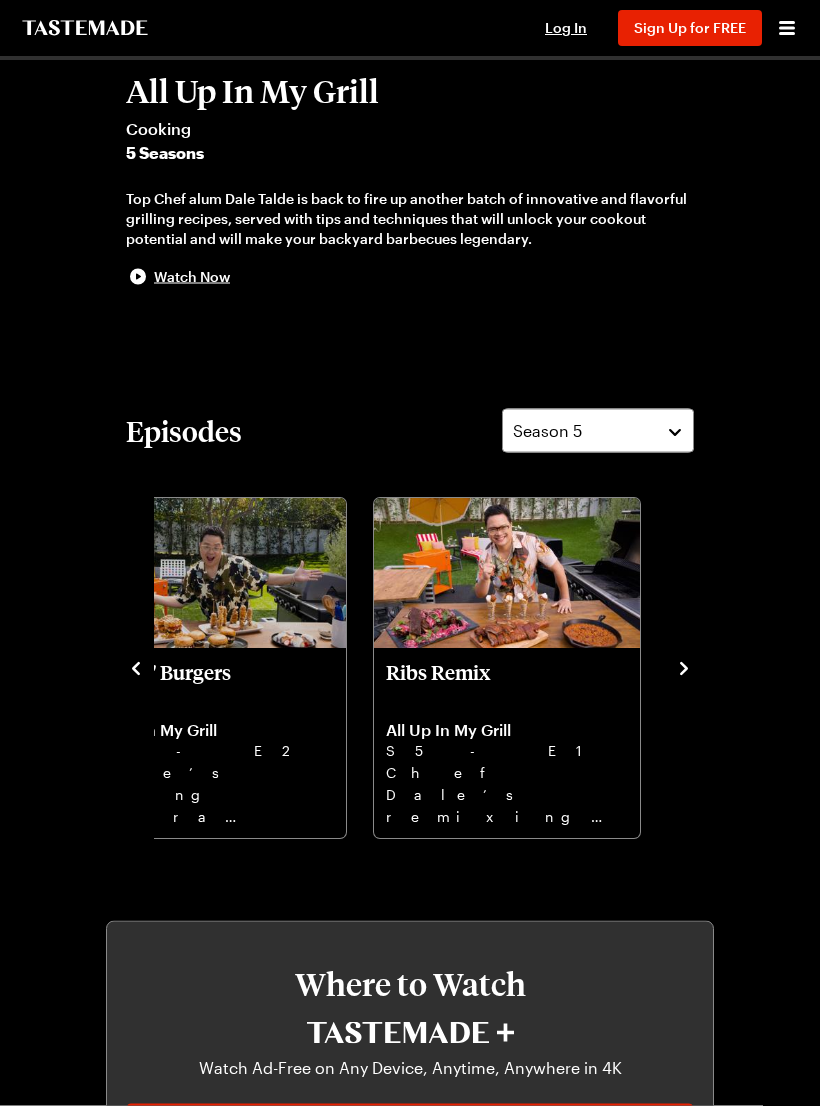 scroll, scrollTop: 410, scrollLeft: 0, axis: vertical 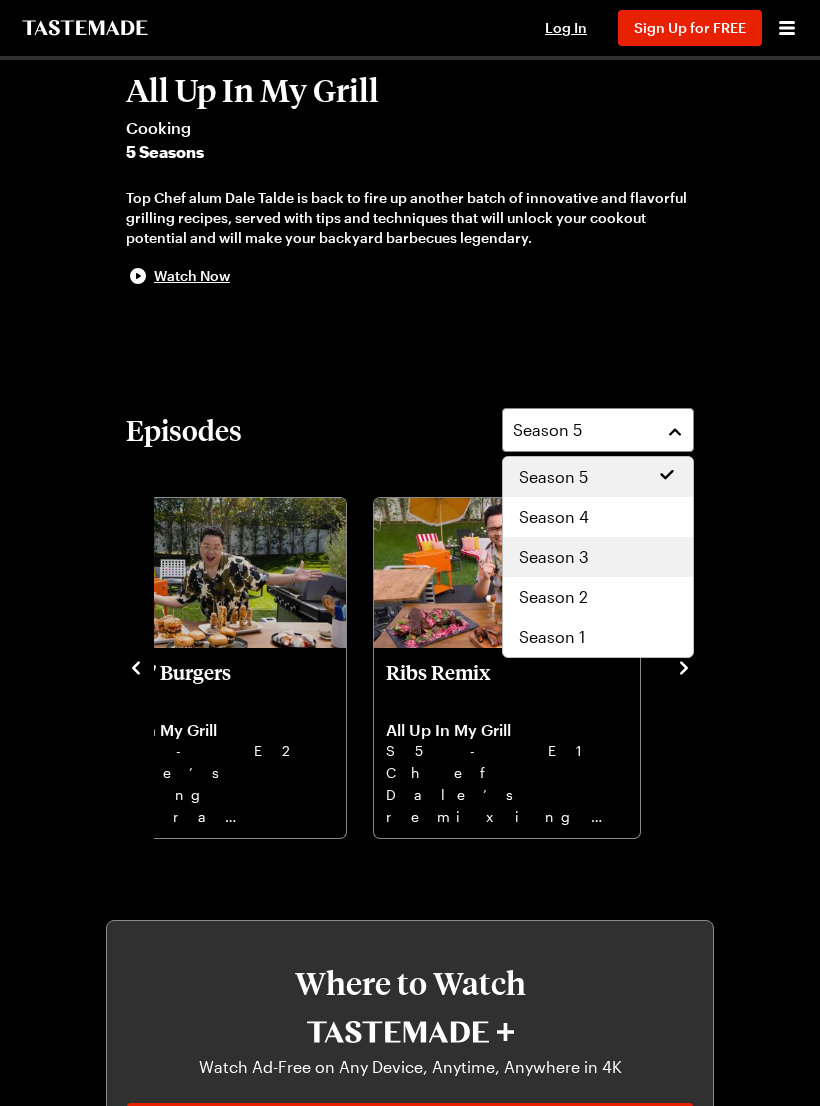 click on "Season 3" at bounding box center [598, 557] 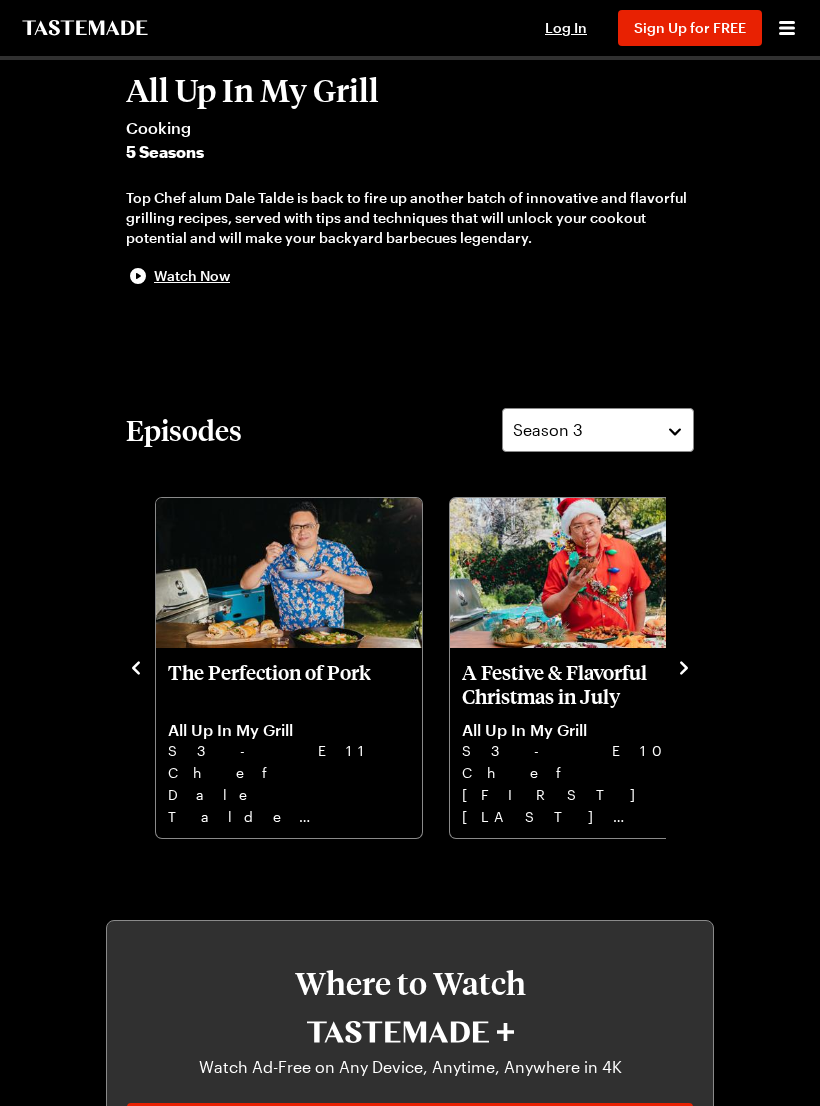 click 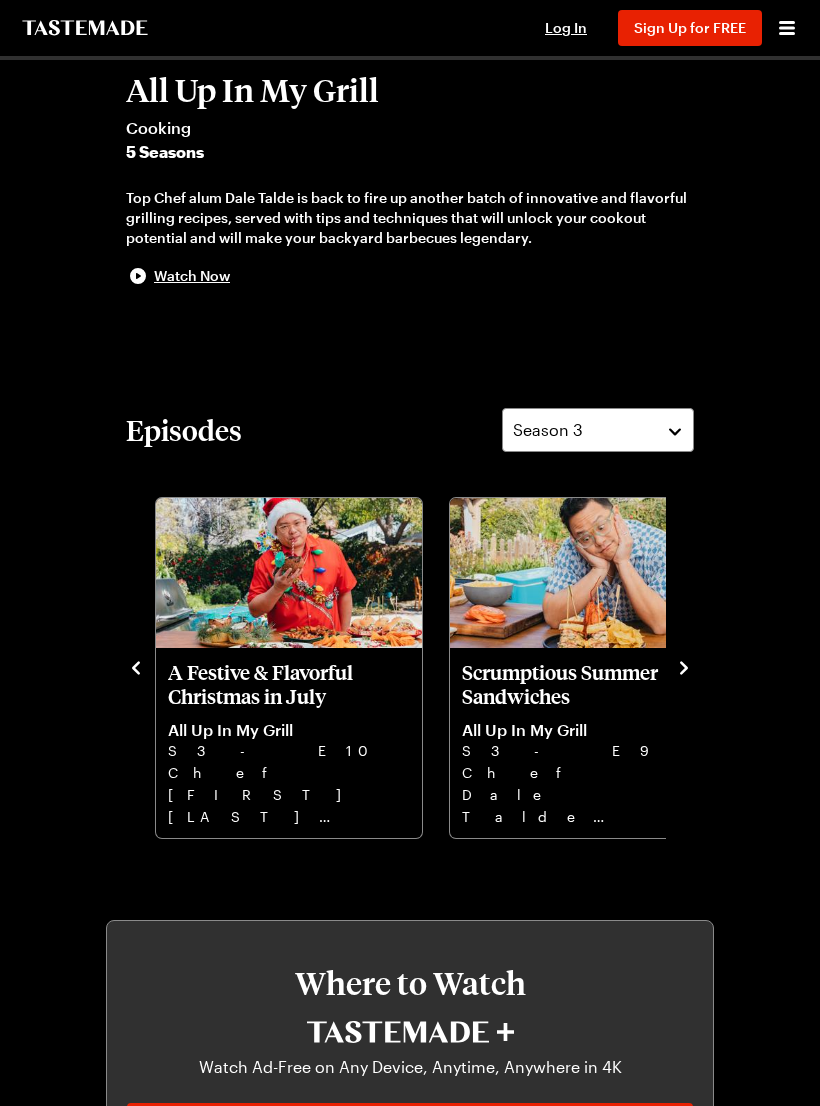 click at bounding box center (684, 666) 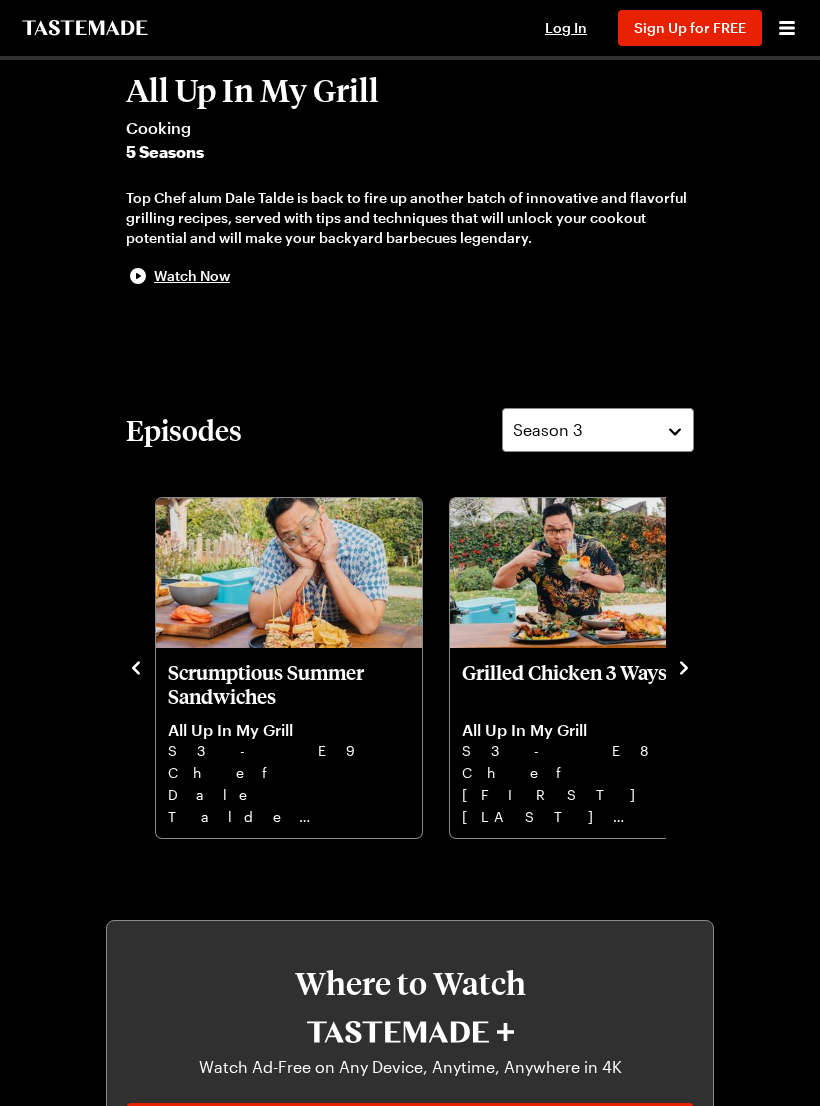 click 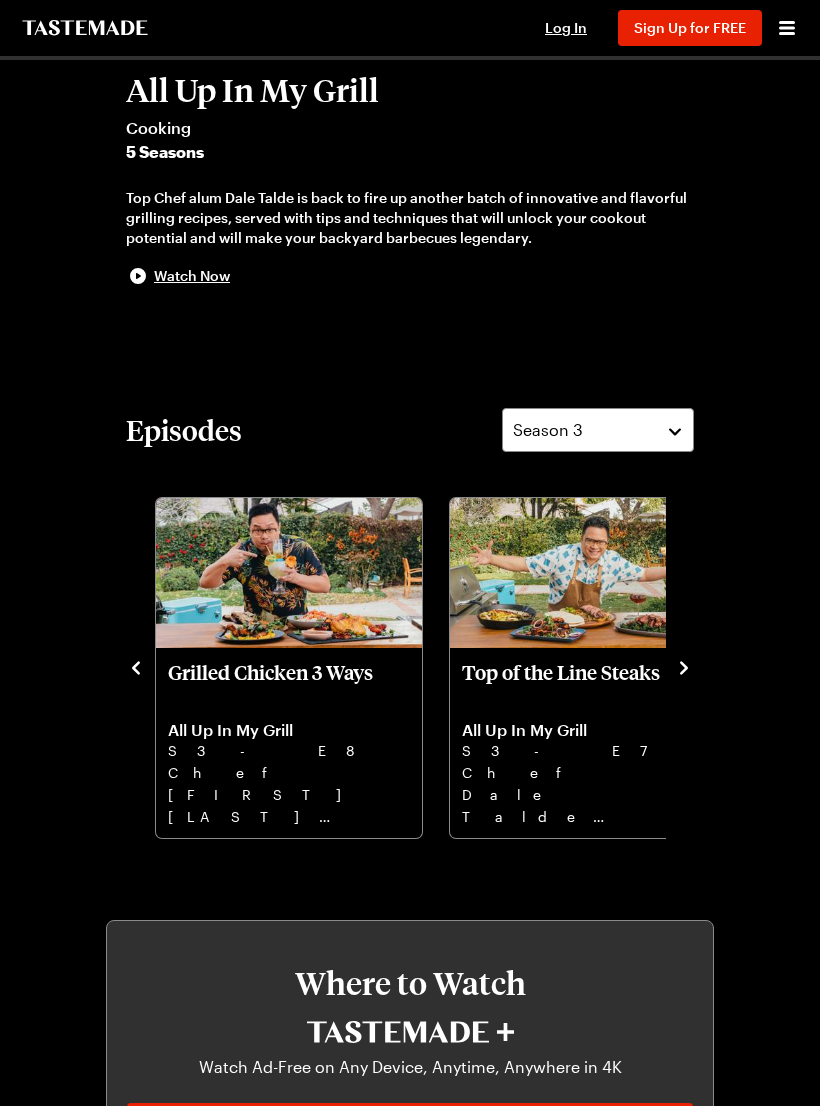 click 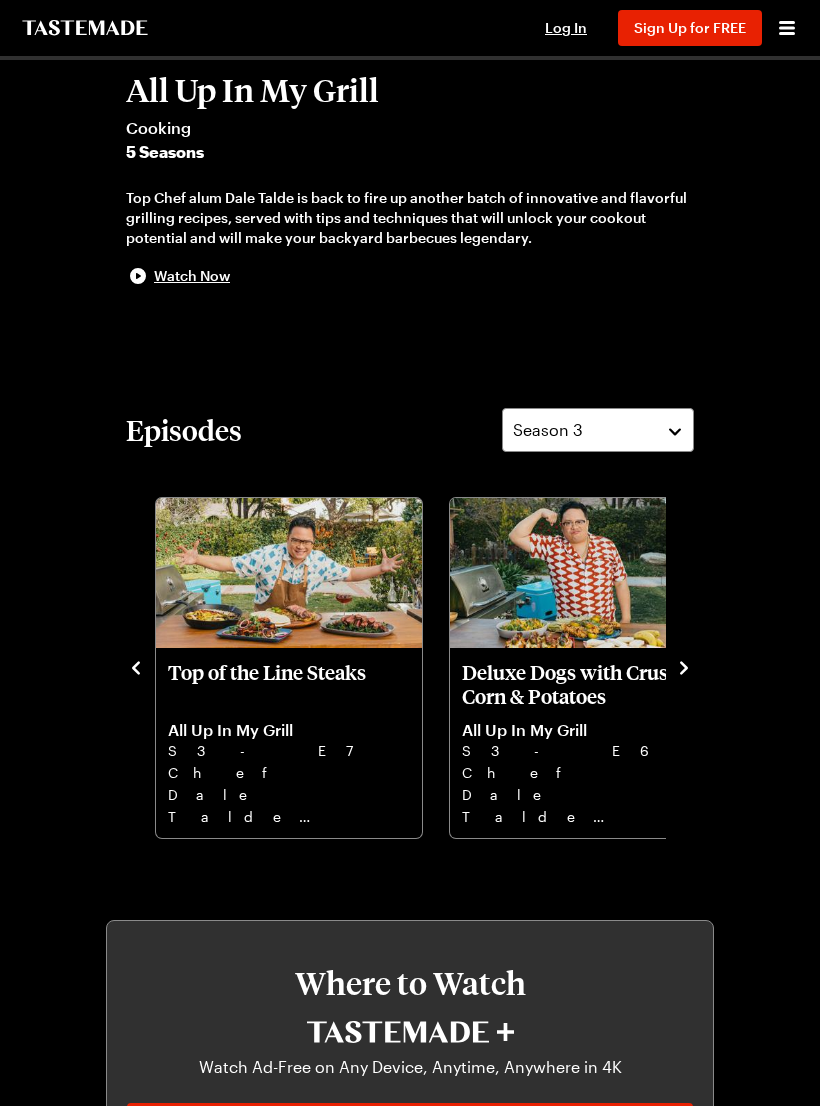 click 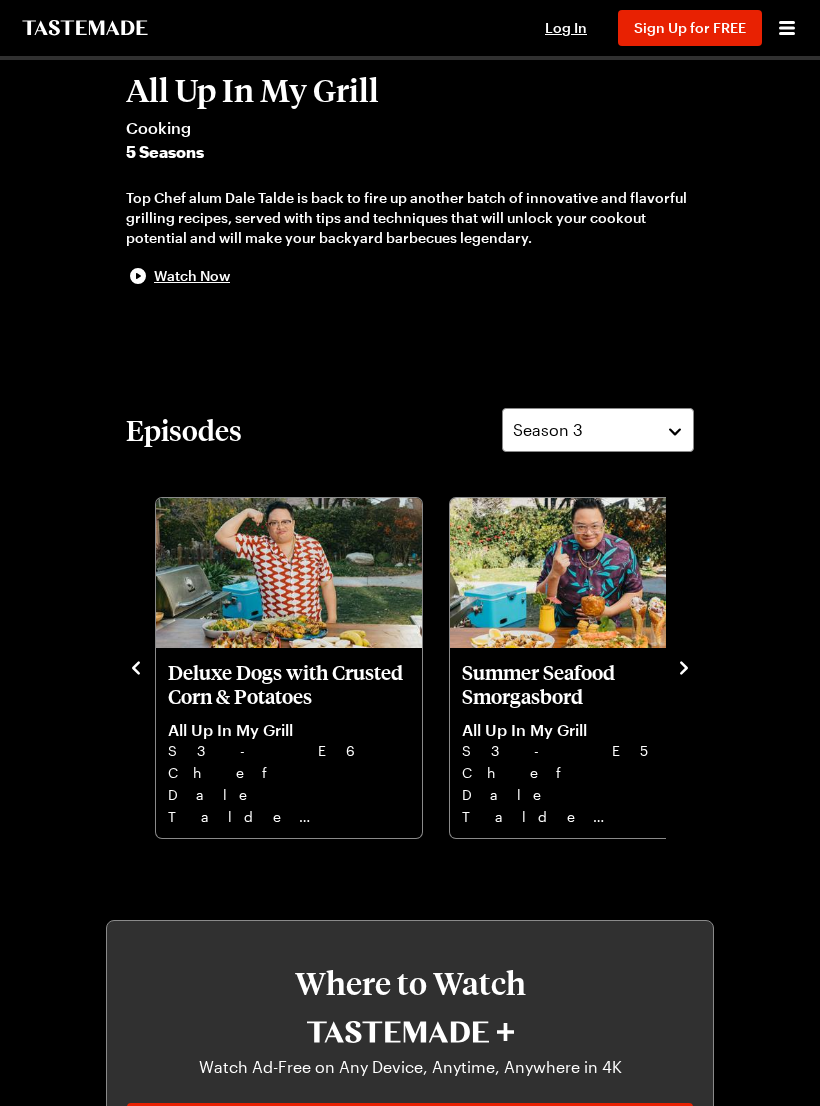 click 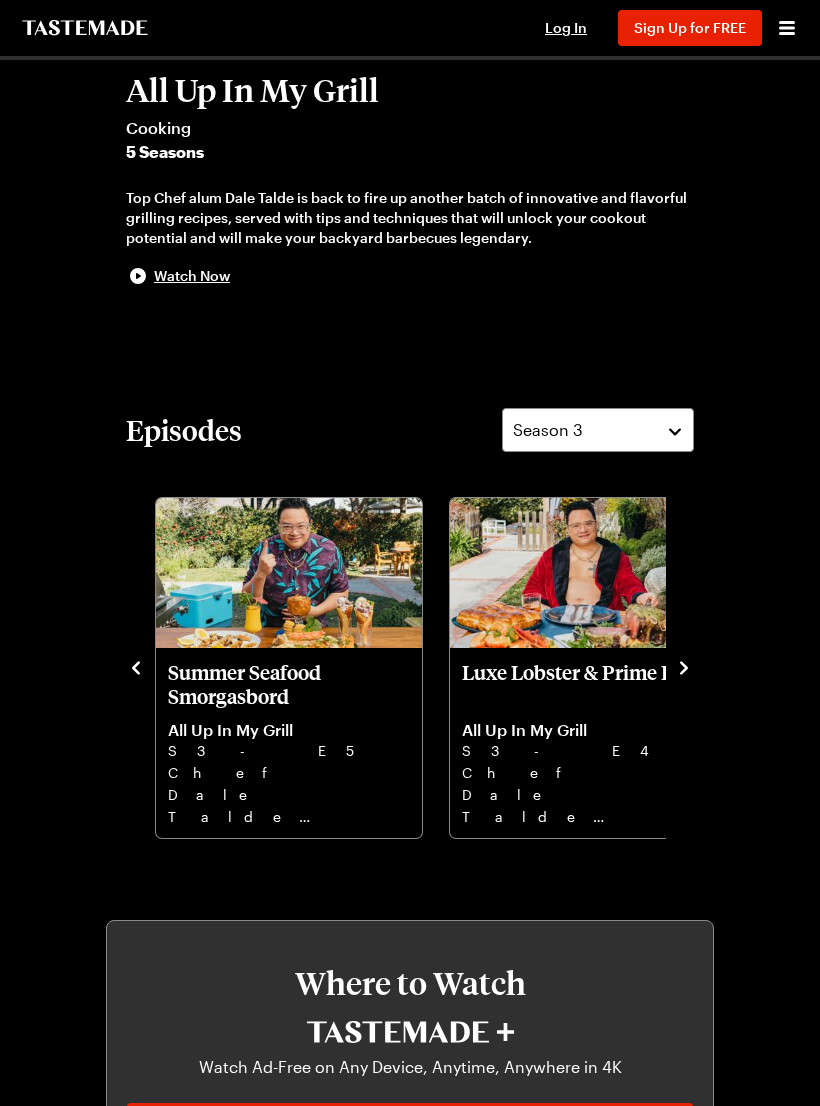 click 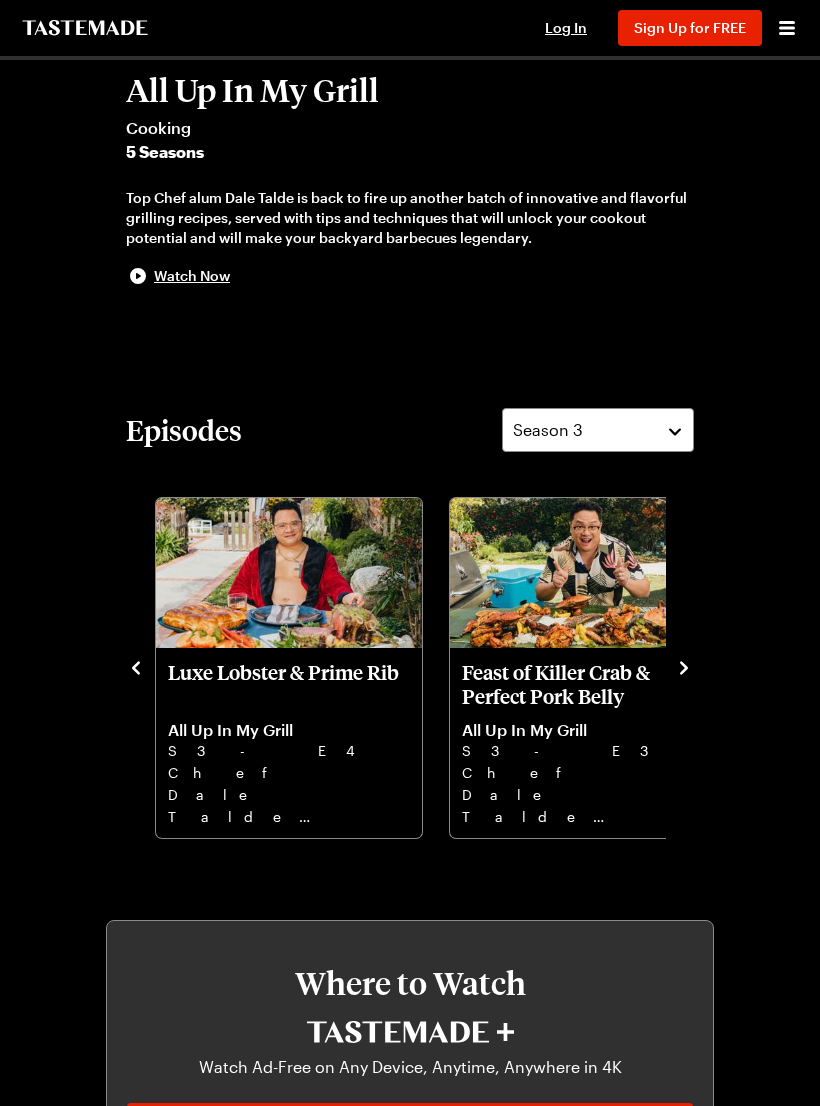 click 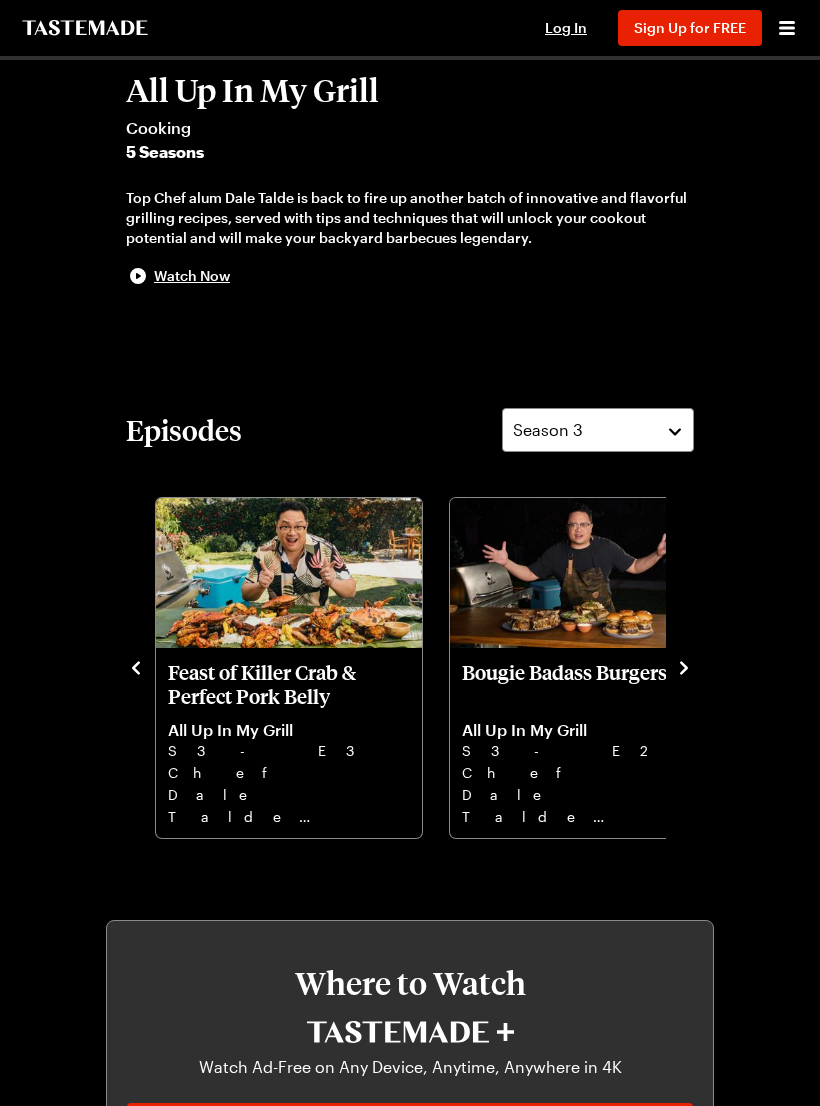 click 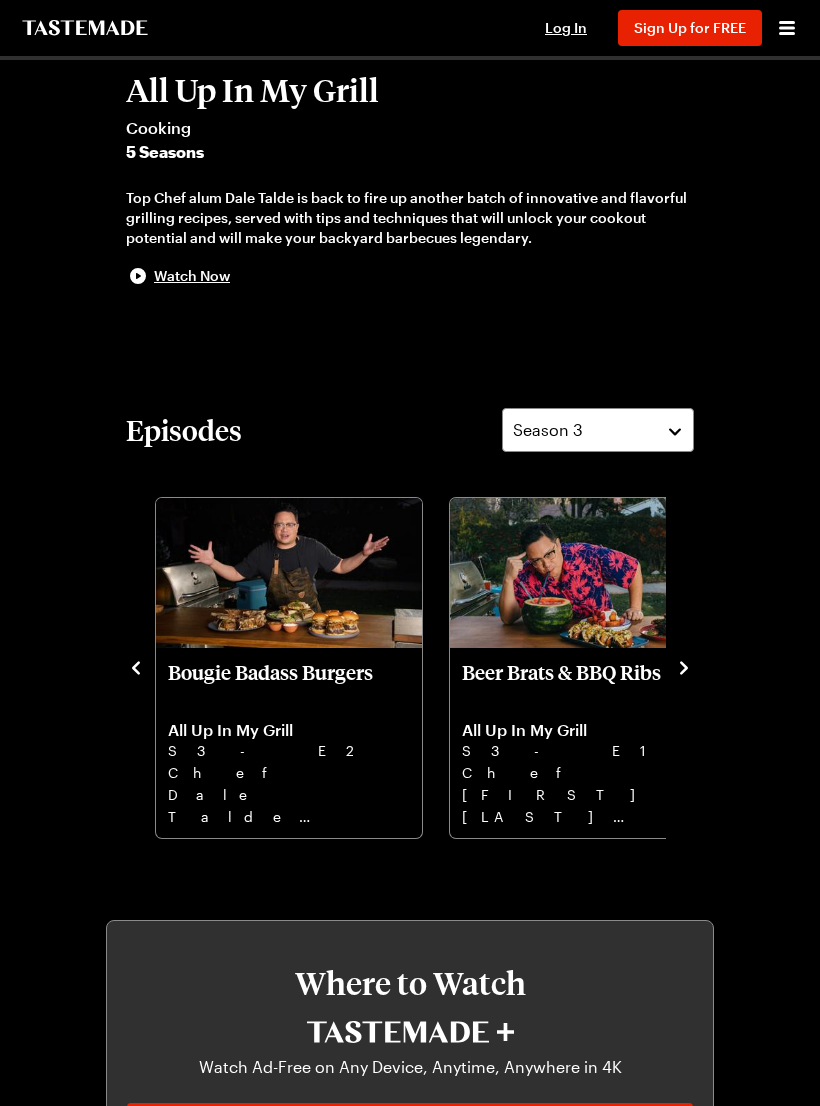 click 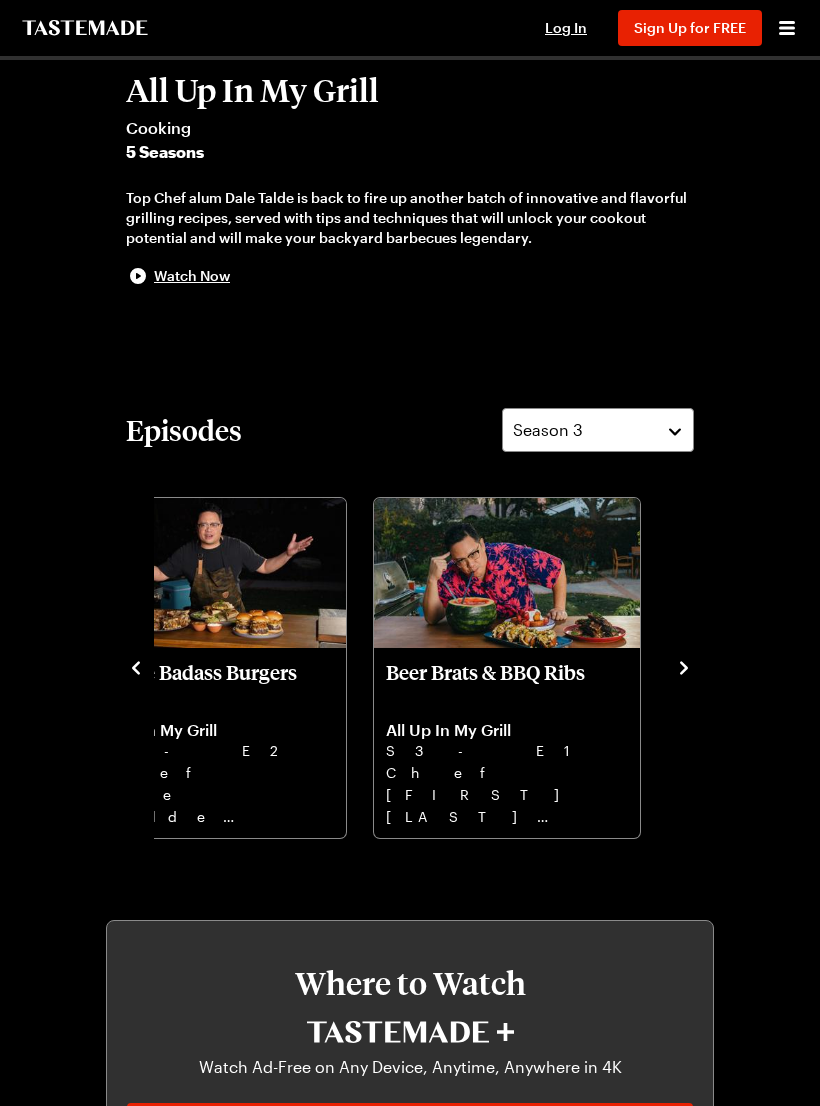 click 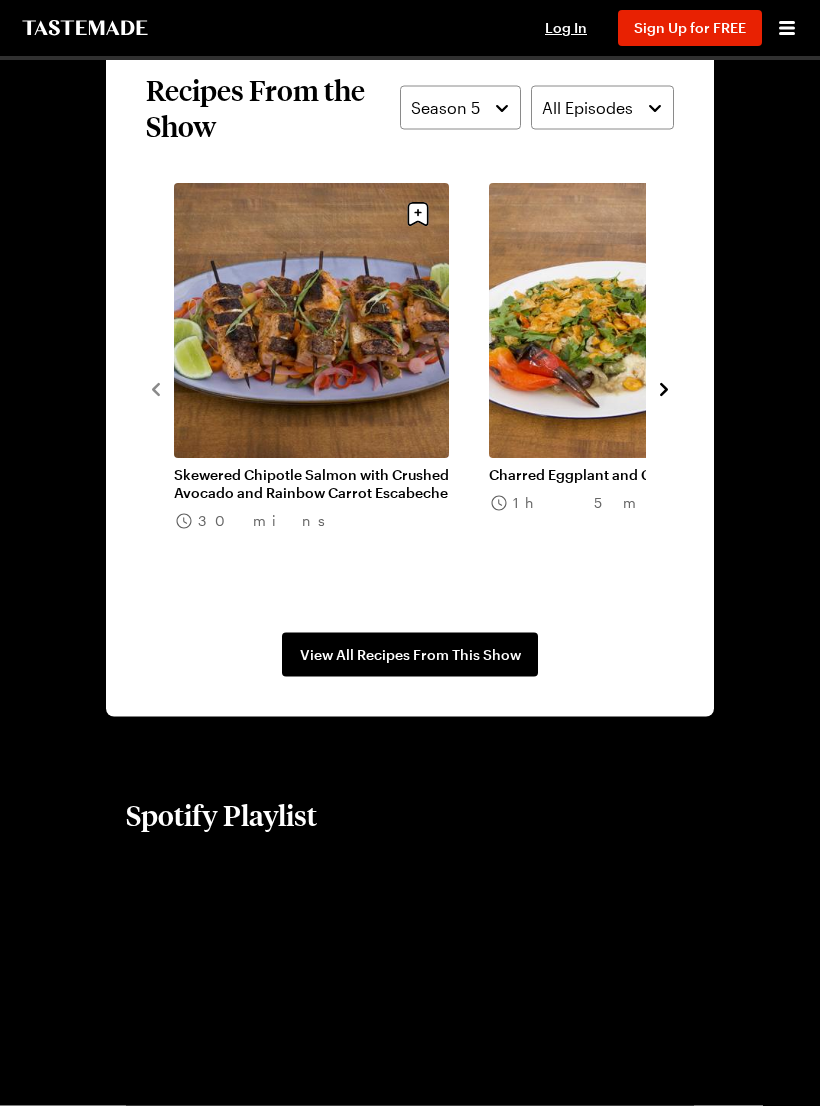 scroll, scrollTop: 1808, scrollLeft: 0, axis: vertical 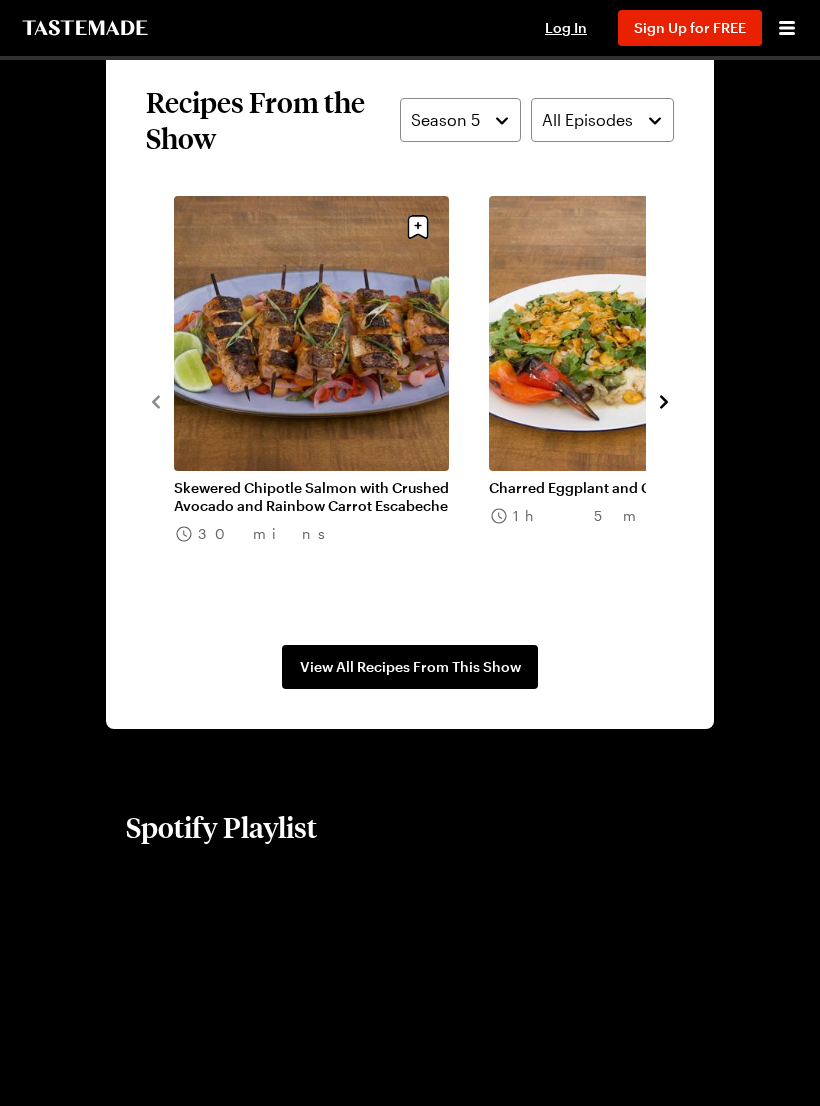 click on "View All Recipes From This Show" at bounding box center (410, 667) 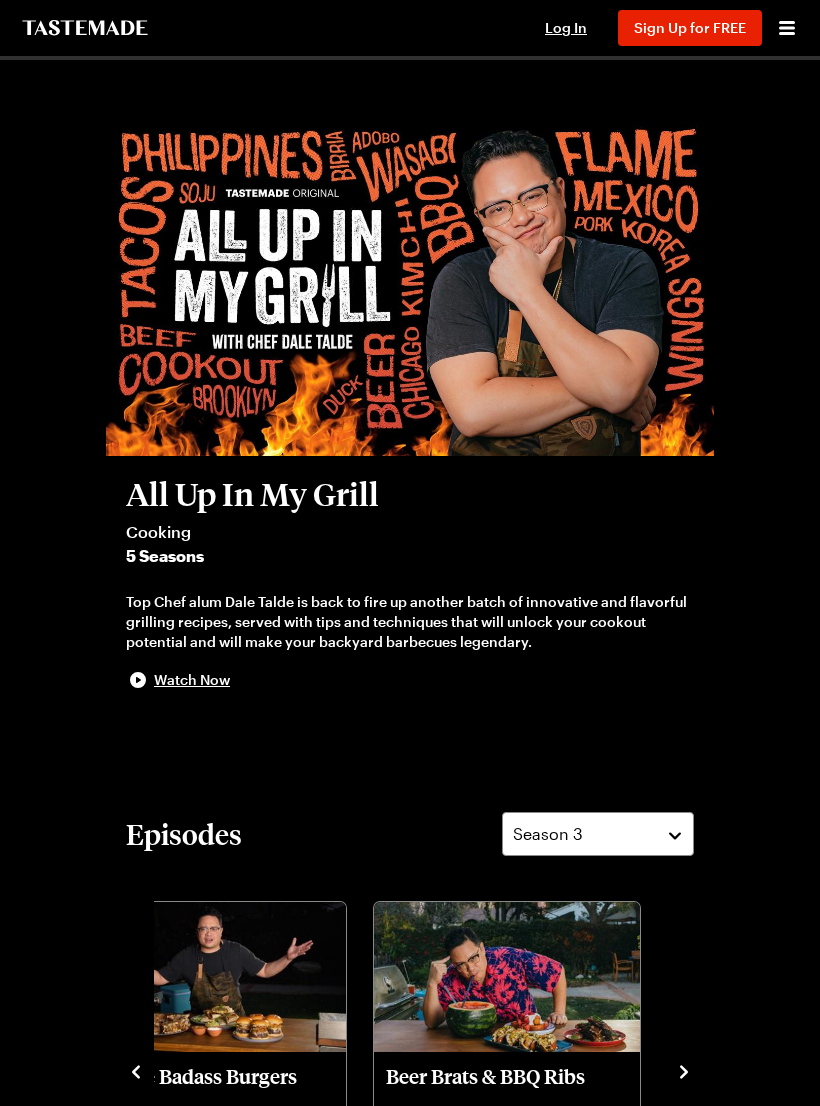 scroll, scrollTop: 0, scrollLeft: 0, axis: both 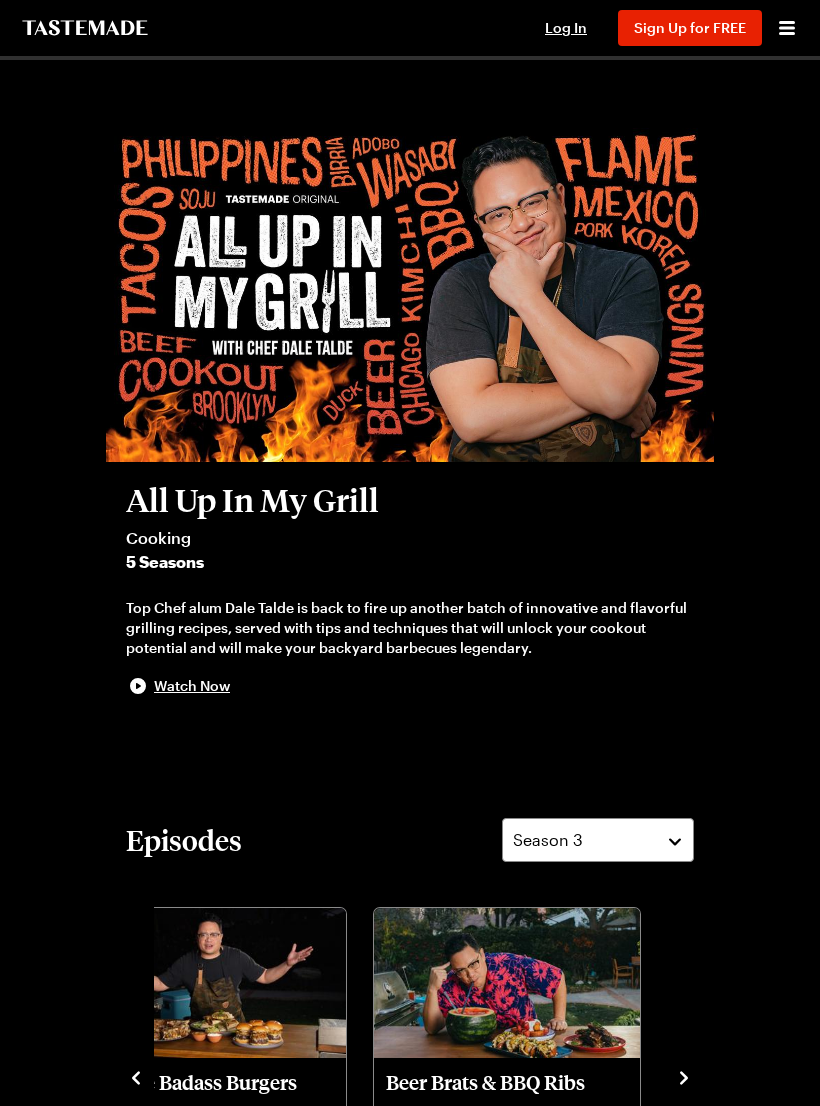 click on "5 Seasons" at bounding box center (410, 562) 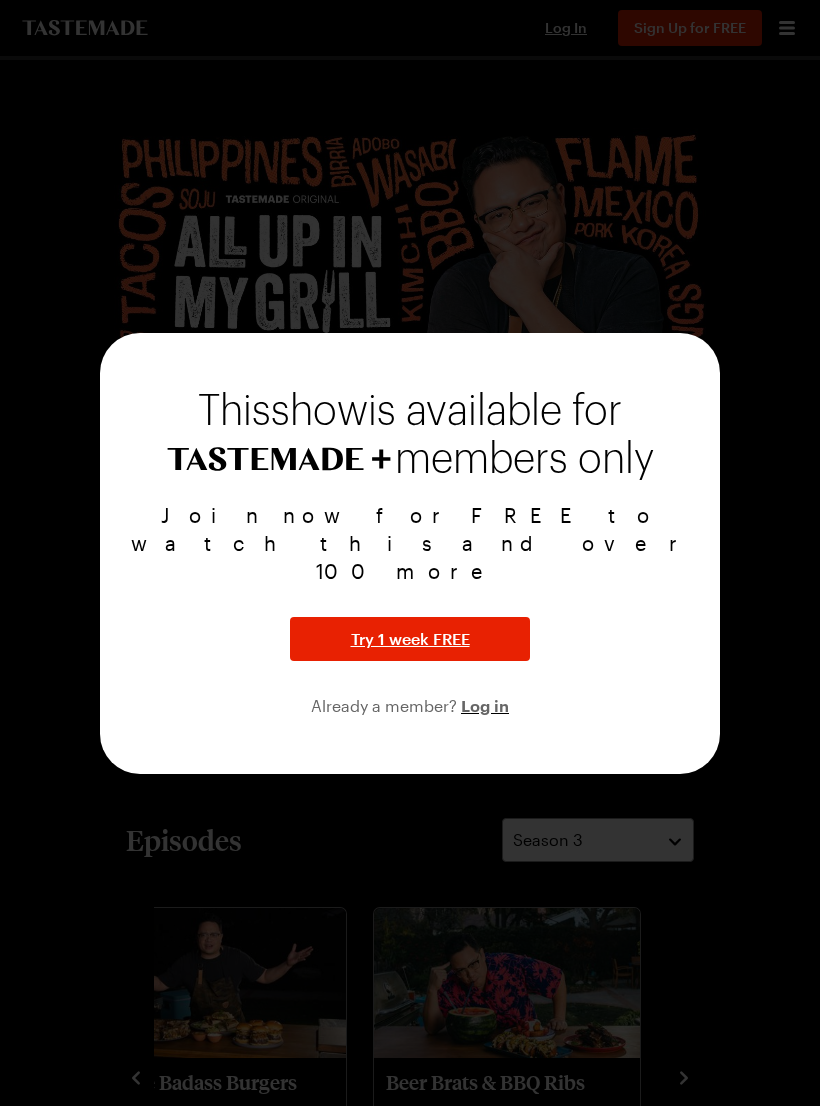click on "Join now for FREE to watch this and over 100 more Try 1 week FREE Already a member? Log in" at bounding box center (410, 609) 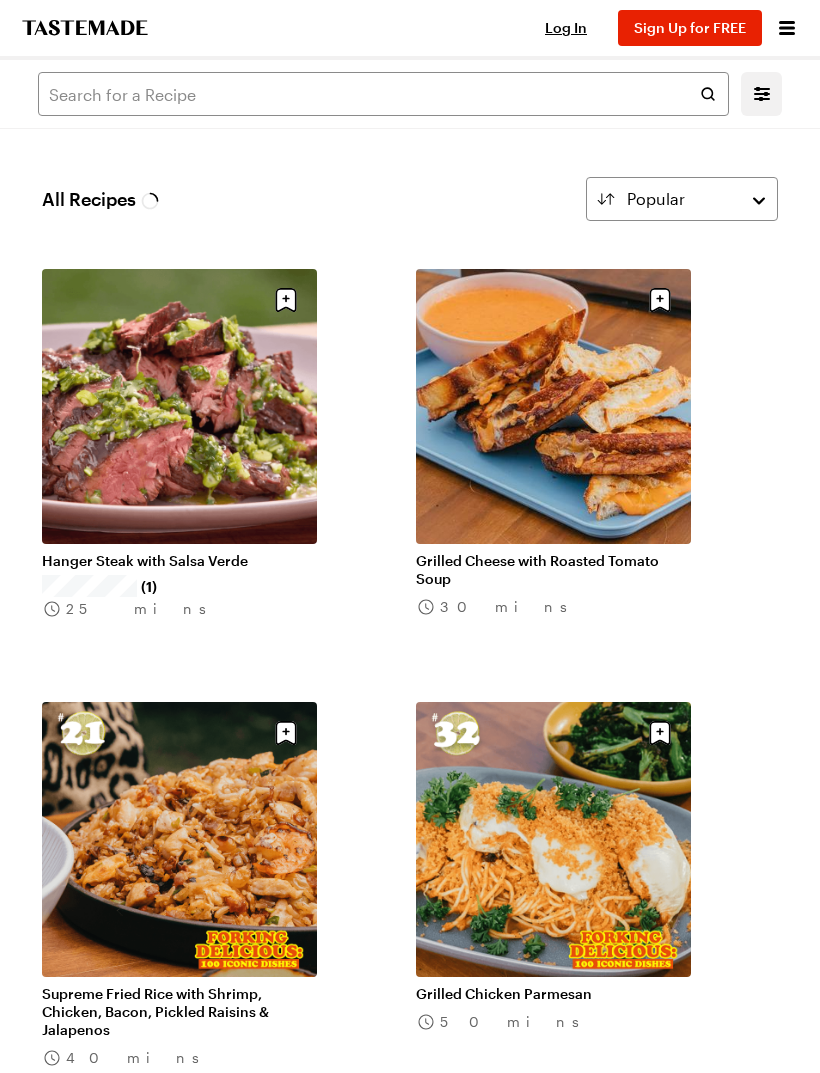 scroll, scrollTop: 0, scrollLeft: 0, axis: both 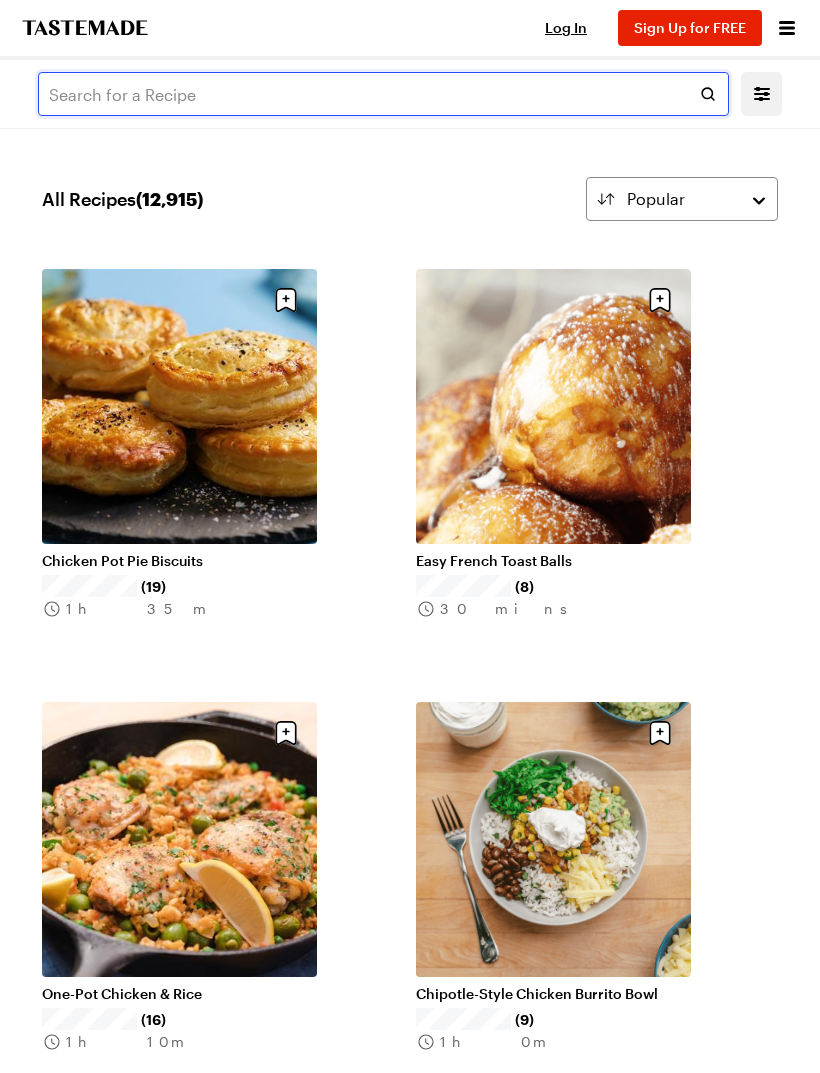 click at bounding box center (383, 94) 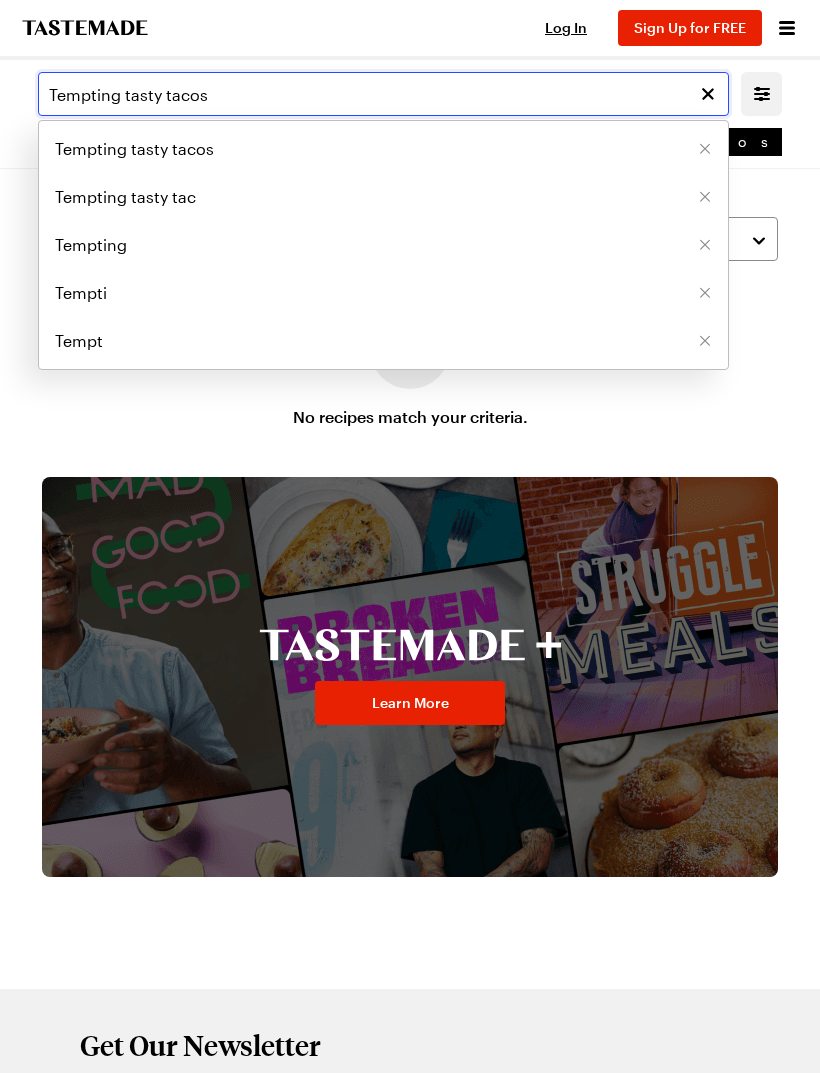 type on "Tempting tasty tacos" 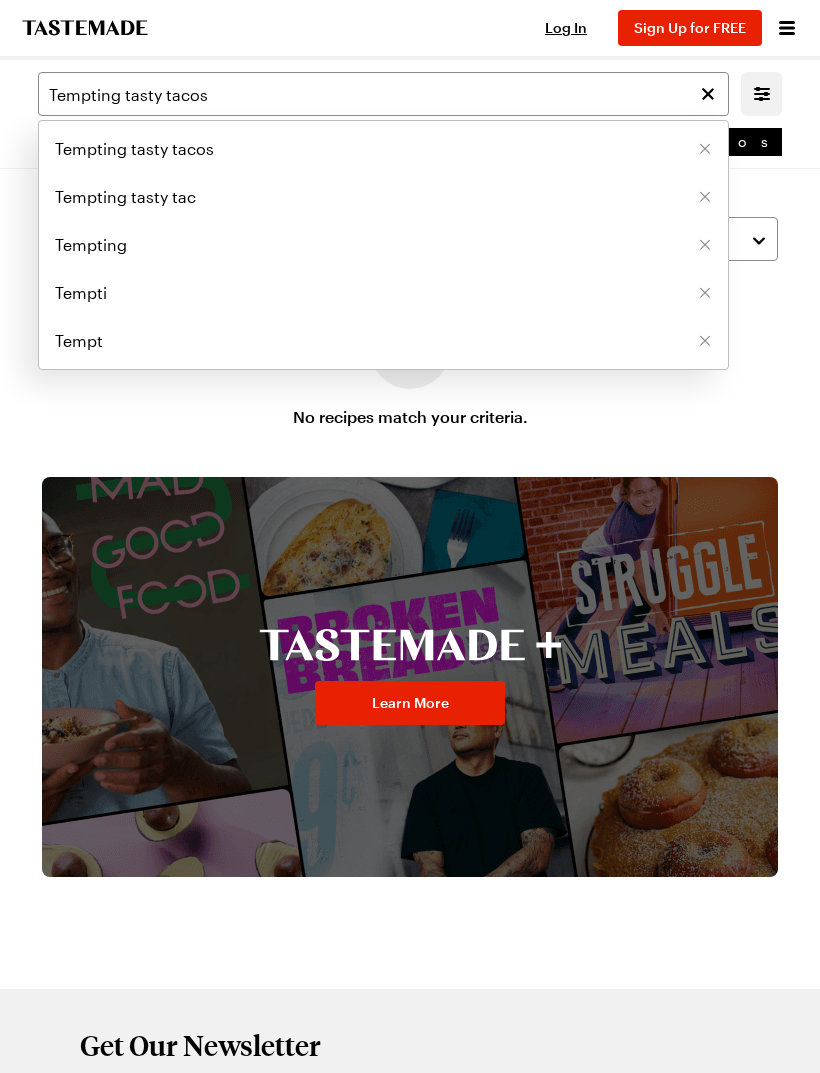 click on "Tempting tasty tacos" at bounding box center [134, 149] 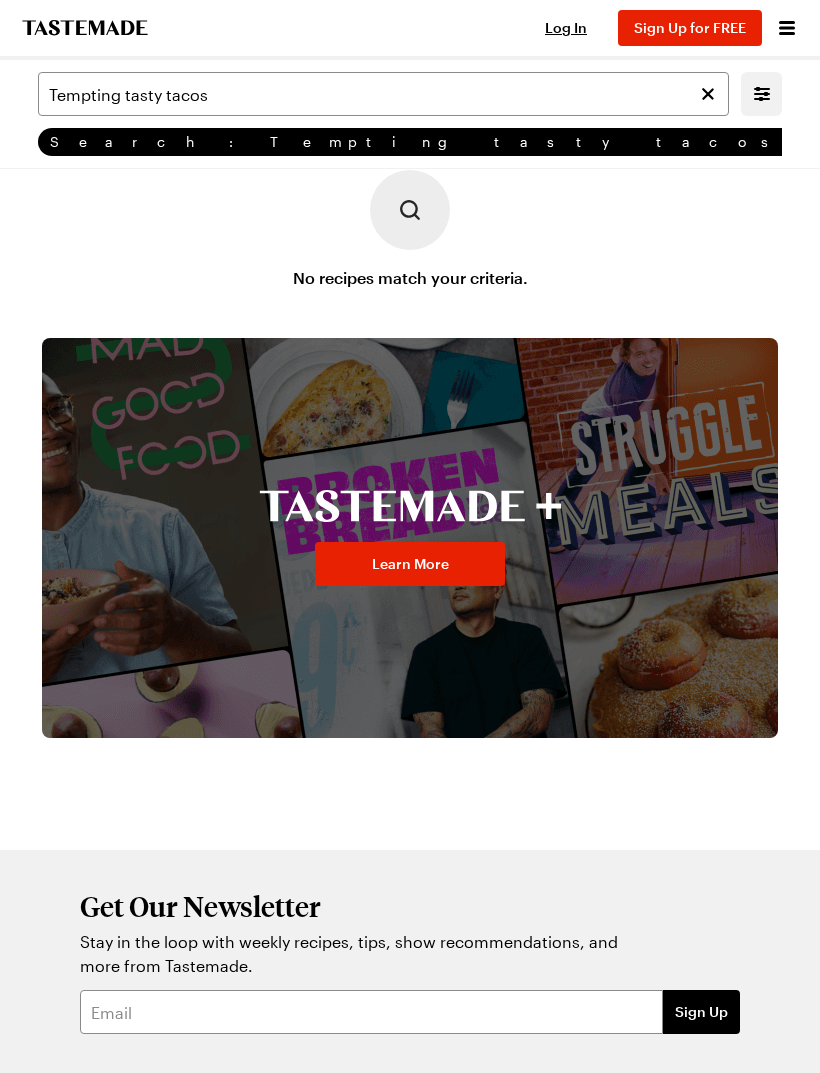 scroll, scrollTop: 0, scrollLeft: 0, axis: both 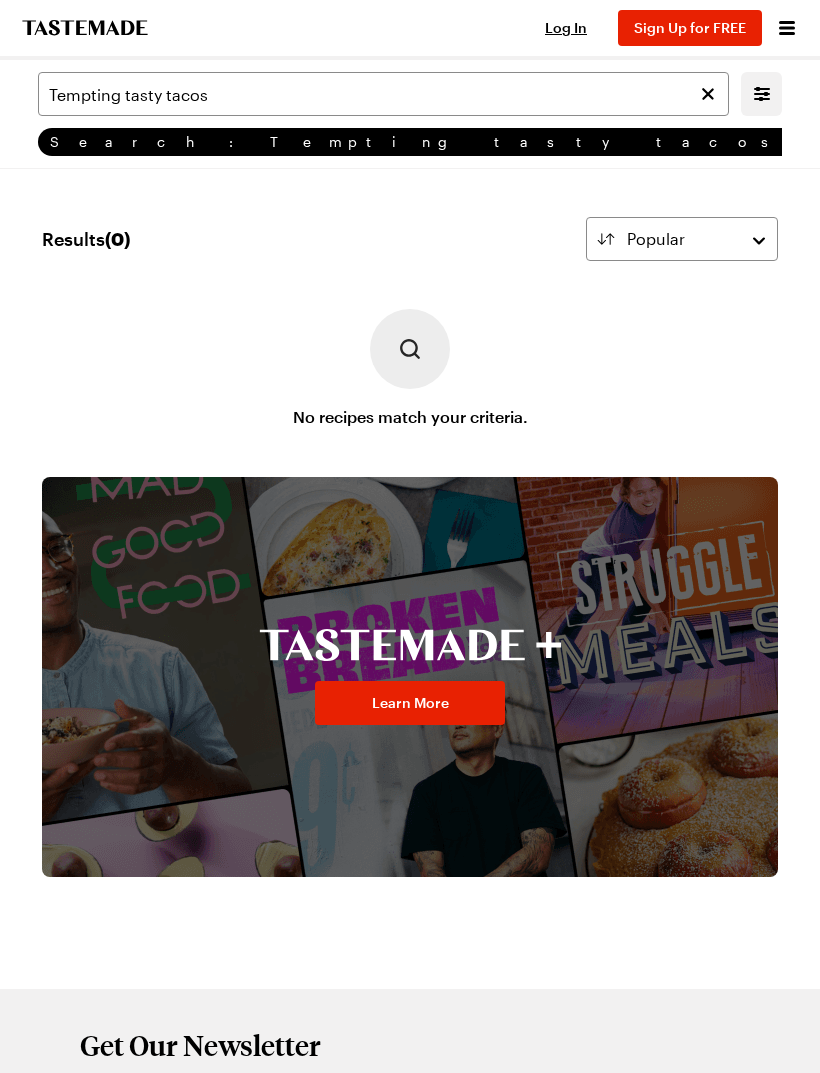 click on "Search: Tempting tasty tacos" at bounding box center [420, 142] 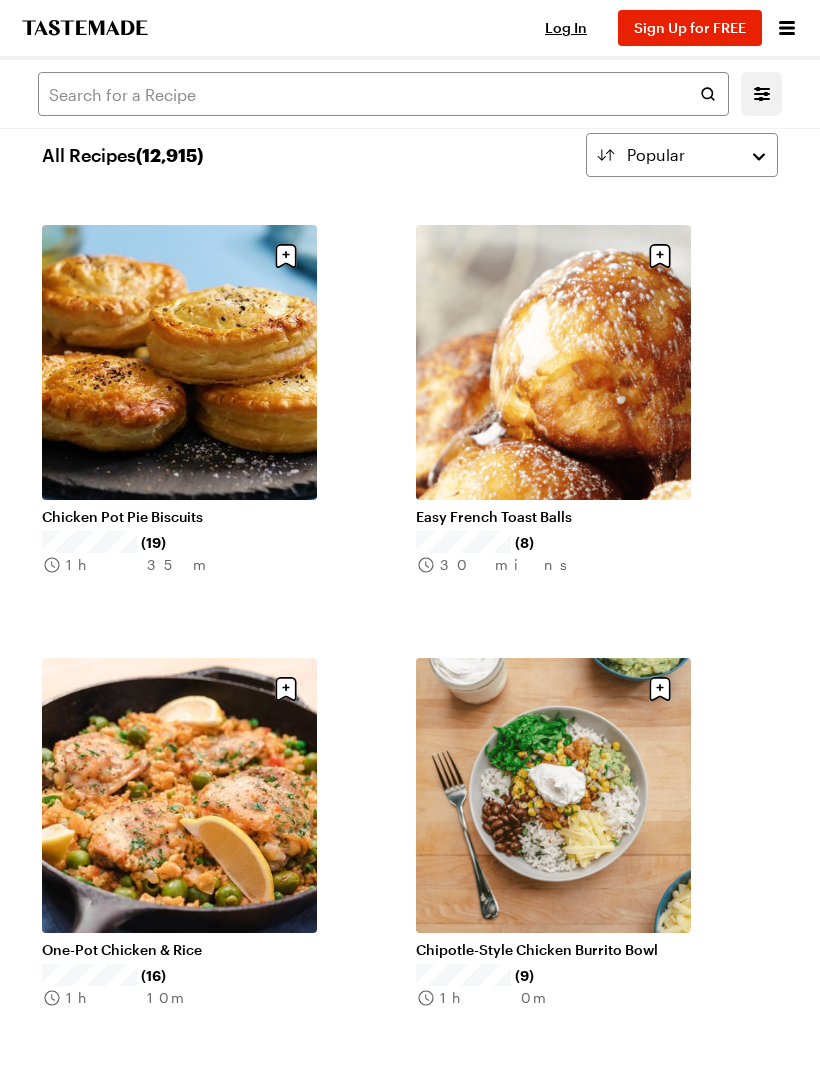 scroll, scrollTop: 0, scrollLeft: 0, axis: both 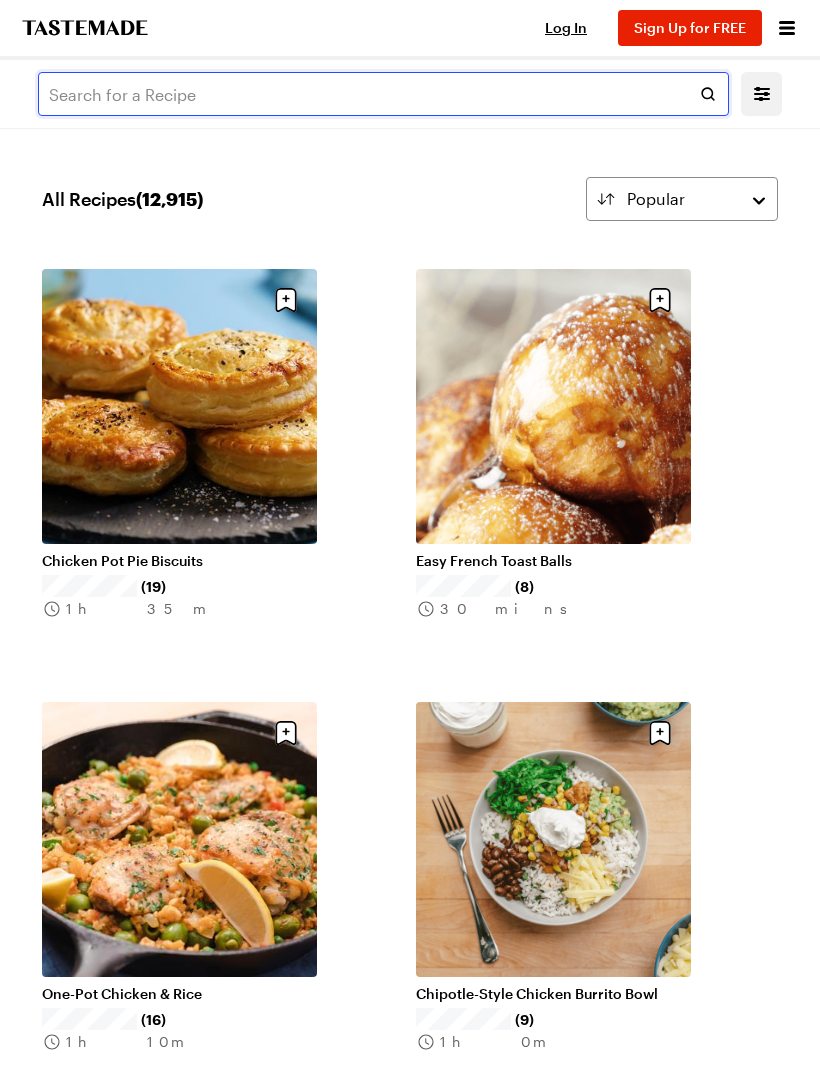click at bounding box center (383, 94) 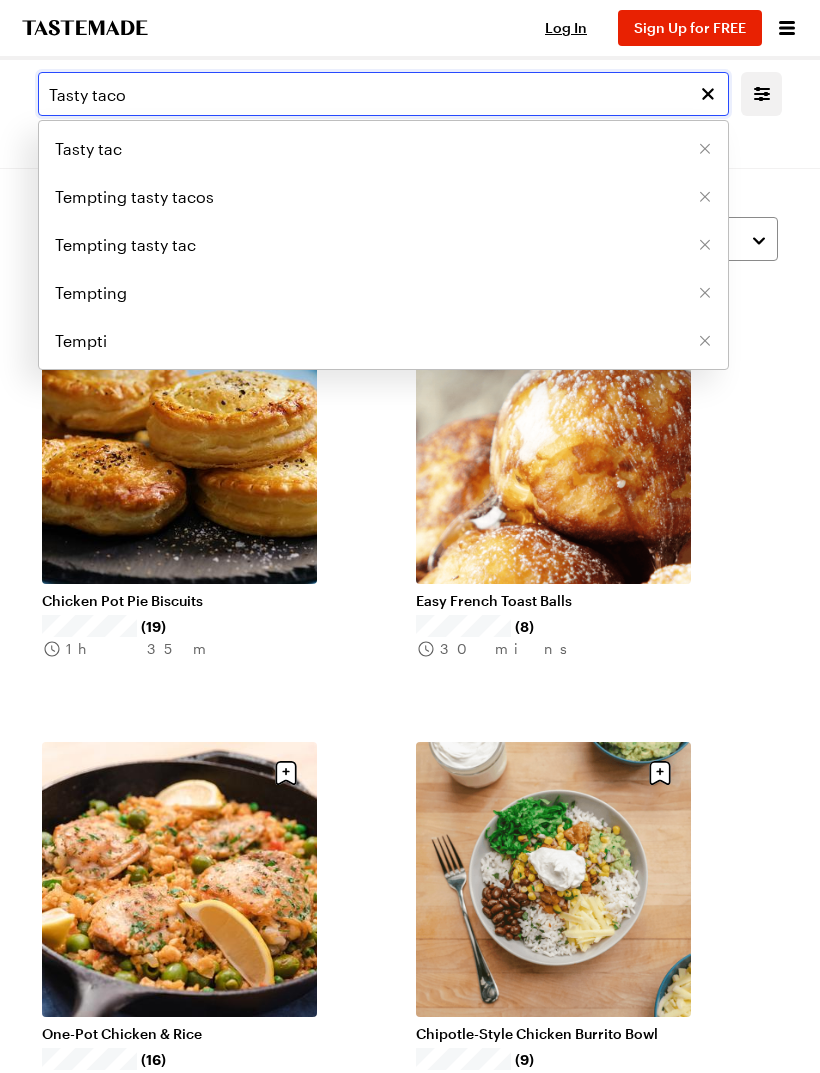type on "Tasty tacos" 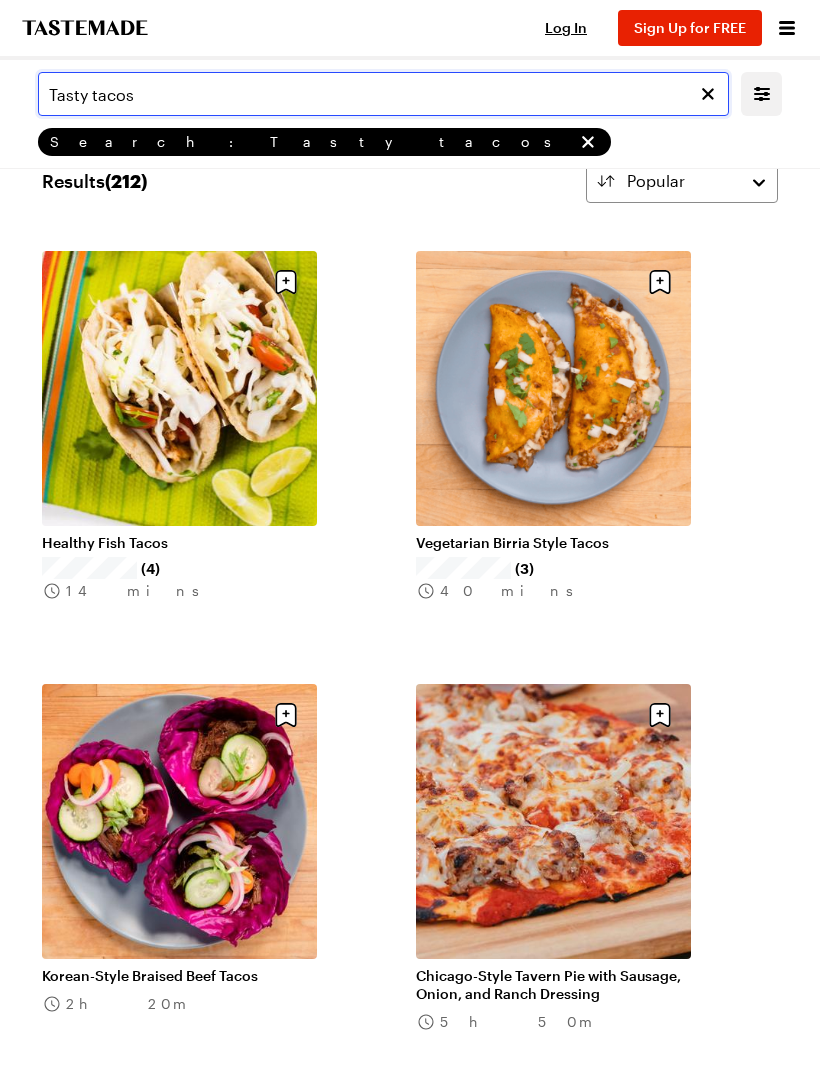 scroll, scrollTop: 0, scrollLeft: 0, axis: both 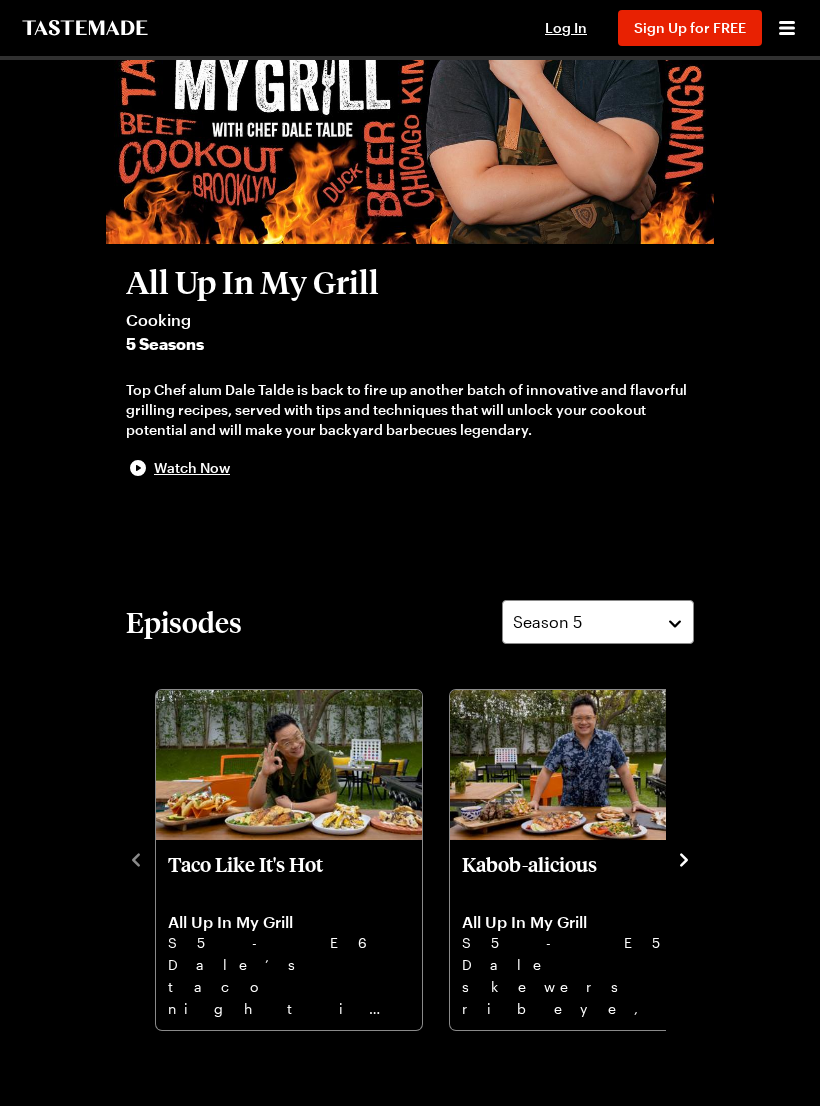 click on "All Up In My Grill Cooking 5 Seasons Top Chef alum Dale Talde is back to fire up another batch of innovative and flavorful grilling recipes, served with tips and techniques that will unlock your cookout potential and will make your backyard barbecues legendary. Watch Now Episodes Season 5 Taco Like It's Hot All Up In My Grill S5 - E6 Dale’s taco night is next-level: crispy corn ribs, grilled pepian chicken, sweet empanadas. Let's go! Kabob-alicious All Up In My Grill S5 - E5 Dale skewers ribeye, salmon, smoky eggplant dip, and grilled peaches. Food on sticks never tasted better! Tandoor On The Grill All Up In My Grill S5 - E4 Dale fires up the tandoor - juicy chicken, crispy cauliflower, silky mango lassi dessert. Tandoori magic! The Heat Is On All Up In My Grill S5 - E3 Chef Dale lights it up—fiery wings, chili steak, smoky toast, and spicy pineapple skillet cake. Bussin' Burgers All Up In My Grill S5 - E2 Dale’s going extra with mac & cheese burgers, truffle fries, and ice cream sandwiches. Ribs Remix" at bounding box center (410, 1507) 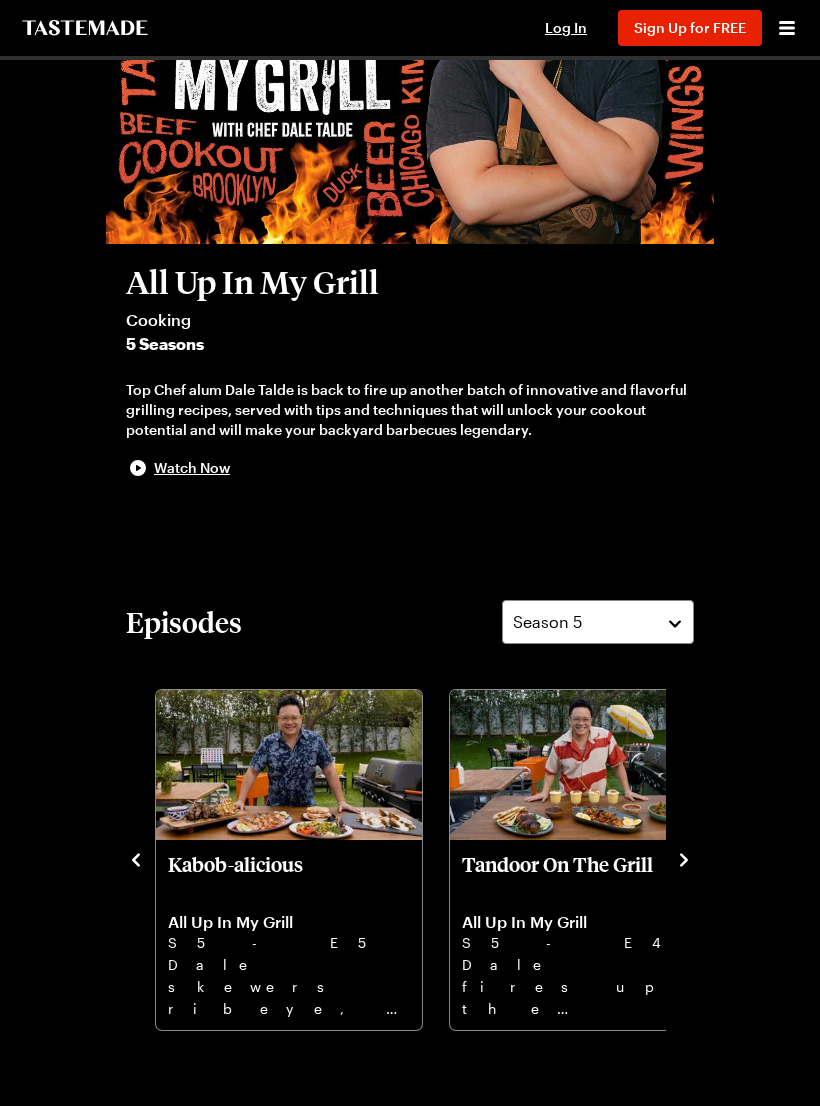 click 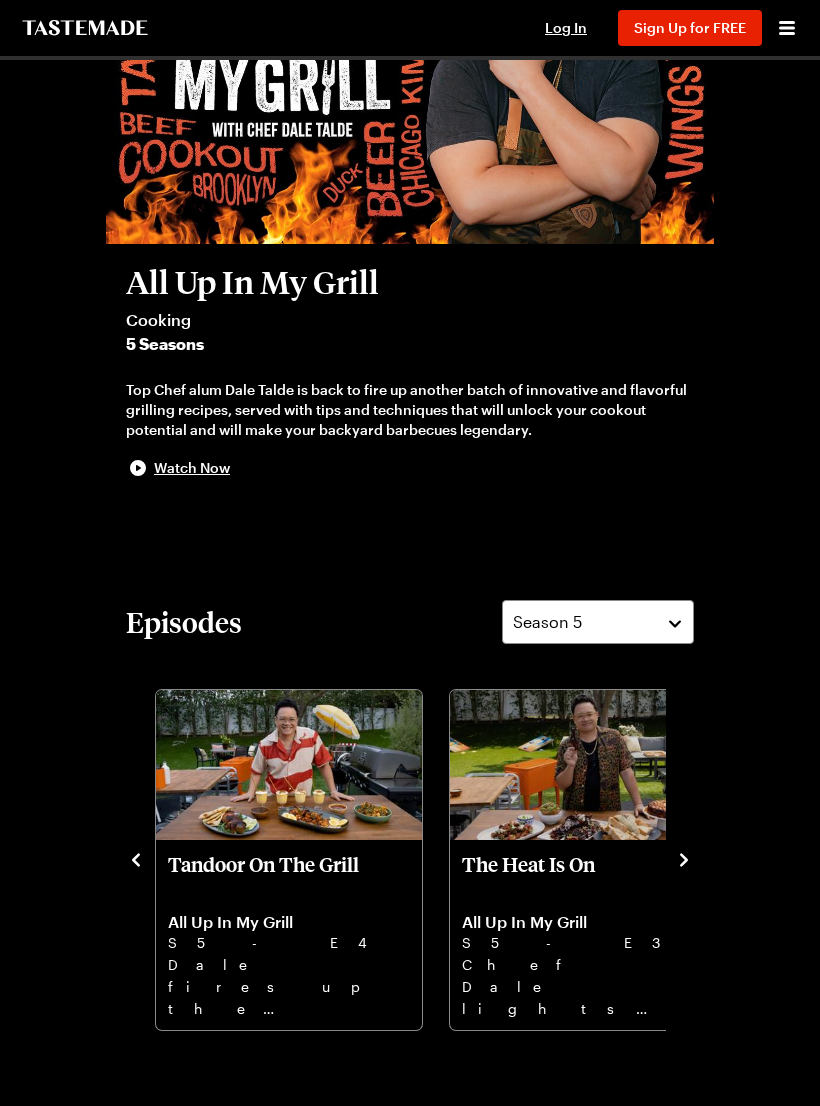 click 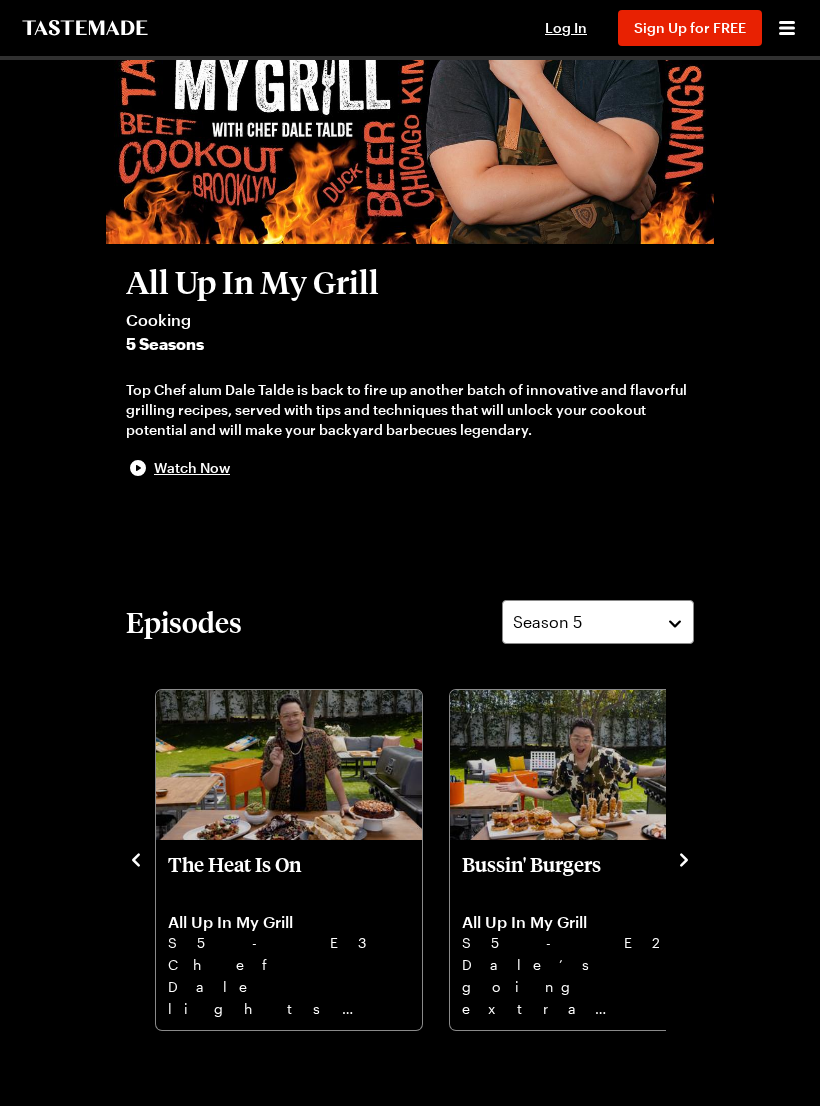 click at bounding box center (684, 858) 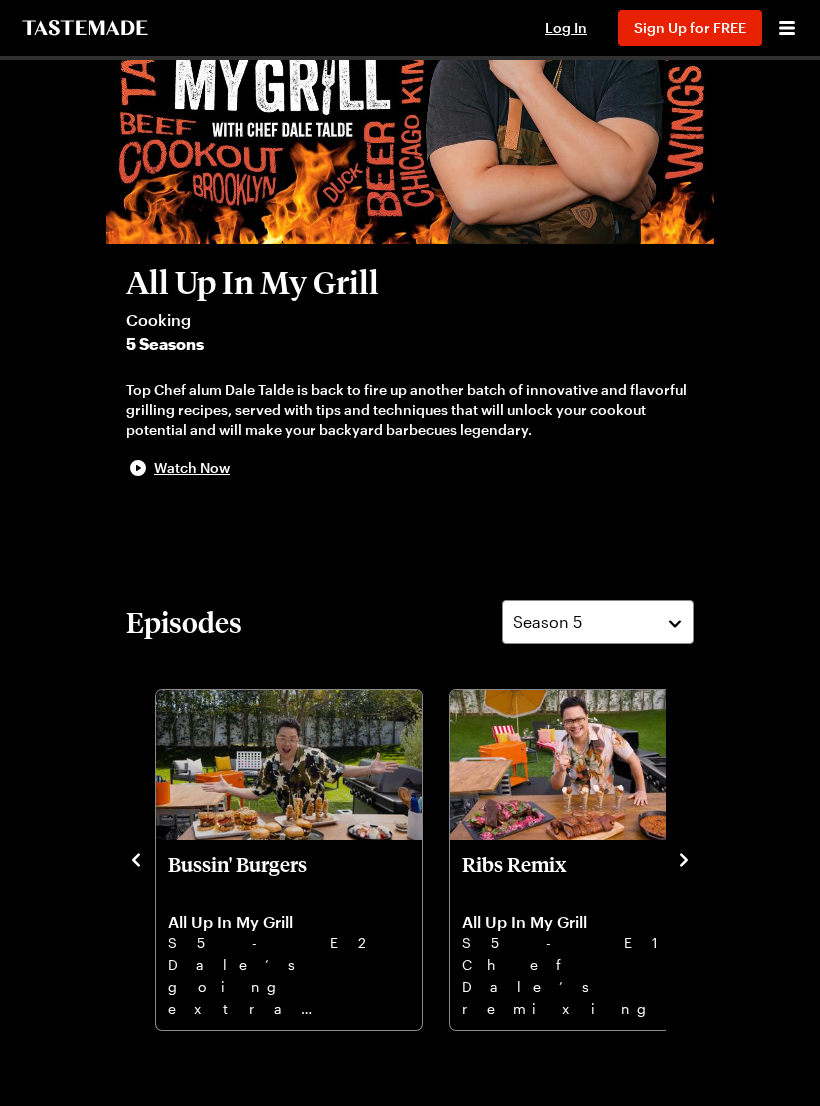 click on "Taco Like It's Hot All Up In My Grill S5 - E6 Dale’s taco night is next-level: crispy corn ribs, grilled pepian chicken, sweet empanadas. Let's go! Kabob-alicious All Up In My Grill S5 - E5 Dale skewers ribeye, salmon, smoky eggplant dip, and grilled peaches. Food on sticks never tasted better! Tandoor On The Grill All Up In My Grill S5 - E4 Dale fires up the tandoor - juicy chicken, crispy cauliflower, silky mango lassi dessert. Tandoori magic! The Heat Is On All Up In My Grill S5 - E3 Chef Dale lights it up—fiery wings, chili steak, smoky toast, and spicy pineapple skillet cake. Bussin' Burgers All Up In My Grill S5 - E2 Dale’s going extra with mac & cheese burgers, truffle fries, and ice cream sandwiches. Ribs Remix All Up In My Grill S5 - E1 Chef Dale’s remixing ribs, Miami-style BBQ, spicy beans, and sweet key lime cones - time to feast!" at bounding box center [410, 858] 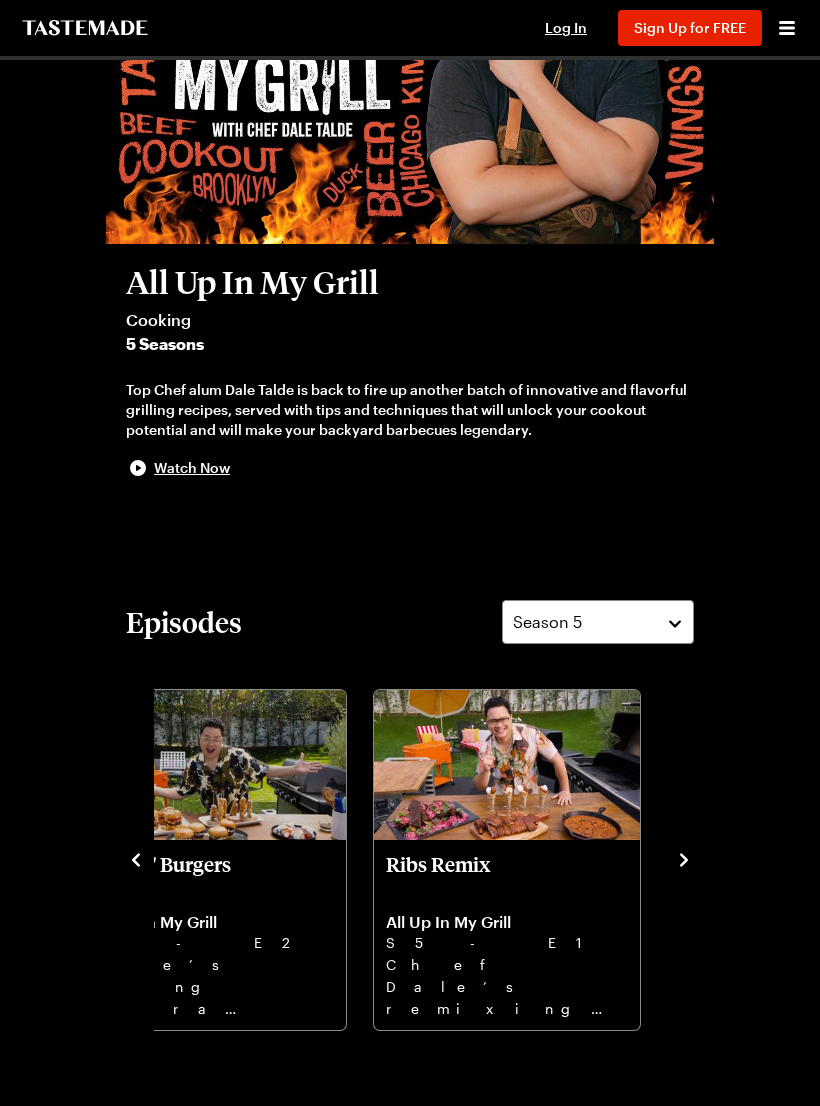 click 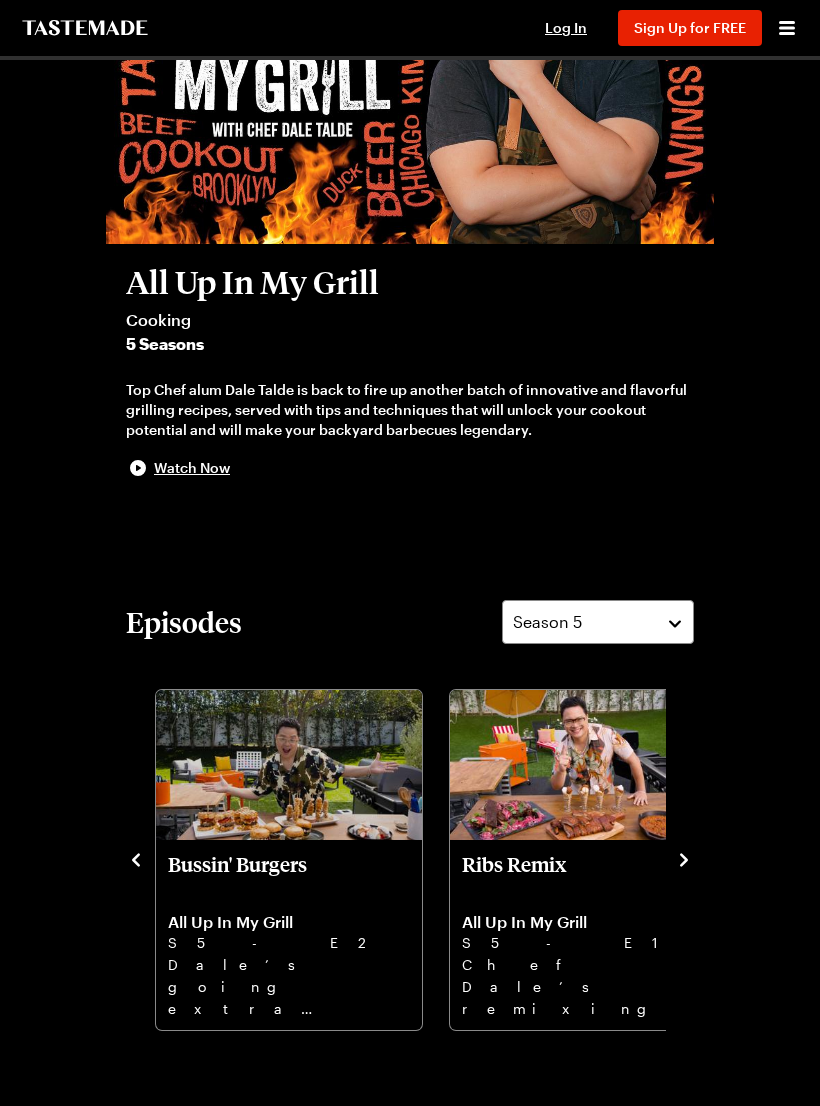 click on "Taco Like It's Hot All Up In My Grill S5 - E6 Dale’s taco night is next-level: crispy corn ribs, grilled pepian chicken, sweet empanadas. Let's go! Kabob-alicious All Up In My Grill S5 - E5 Dale skewers ribeye, salmon, smoky eggplant dip, and grilled peaches. Food on sticks never tasted better! Tandoor On The Grill All Up In My Grill S5 - E4 Dale fires up the tandoor - juicy chicken, crispy cauliflower, silky mango lassi dessert. Tandoori magic! The Heat Is On All Up In My Grill S5 - E3 Chef Dale lights it up—fiery wings, chili steak, smoky toast, and spicy pineapple skillet cake. Bussin' Burgers All Up In My Grill S5 - E2 Dale’s going extra with mac & cheese burgers, truffle fries, and ice cream sandwiches. Ribs Remix All Up In My Grill S5 - E1 Chef Dale’s remixing ribs, Miami-style BBQ, spicy beans, and sweet key lime cones - time to feast!" at bounding box center (410, 858) 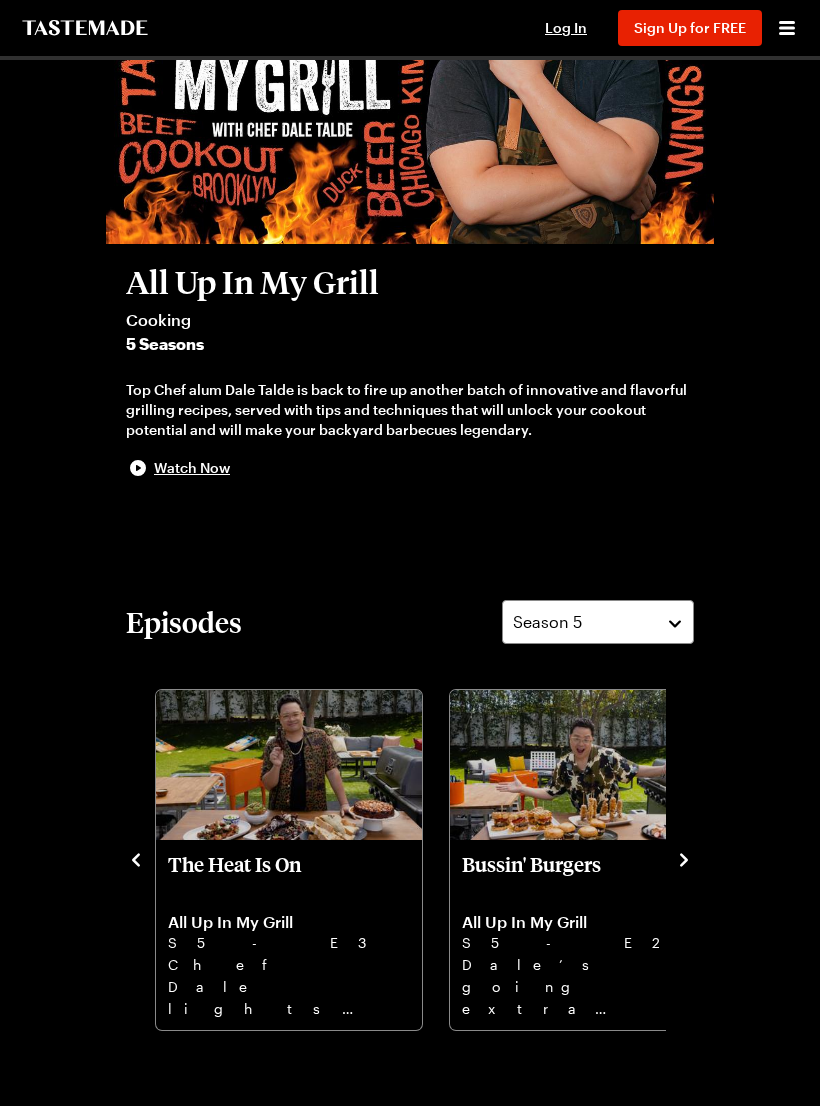 click 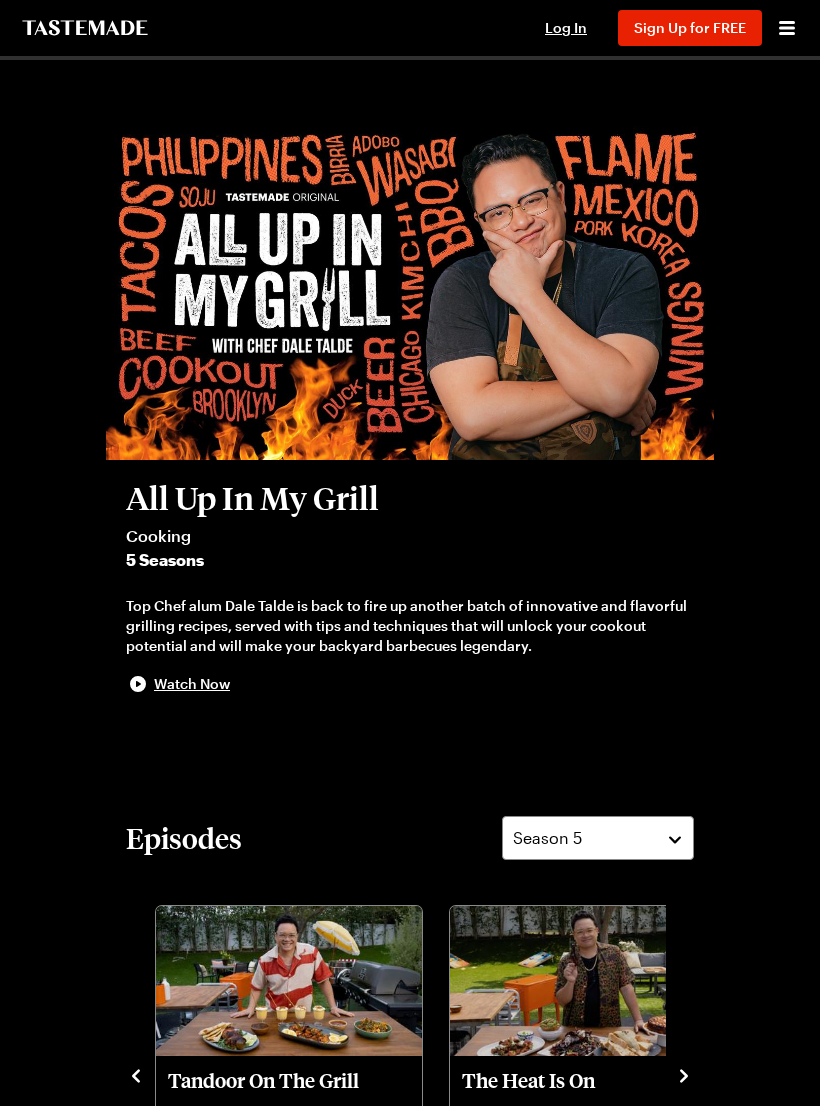 scroll, scrollTop: 0, scrollLeft: 0, axis: both 